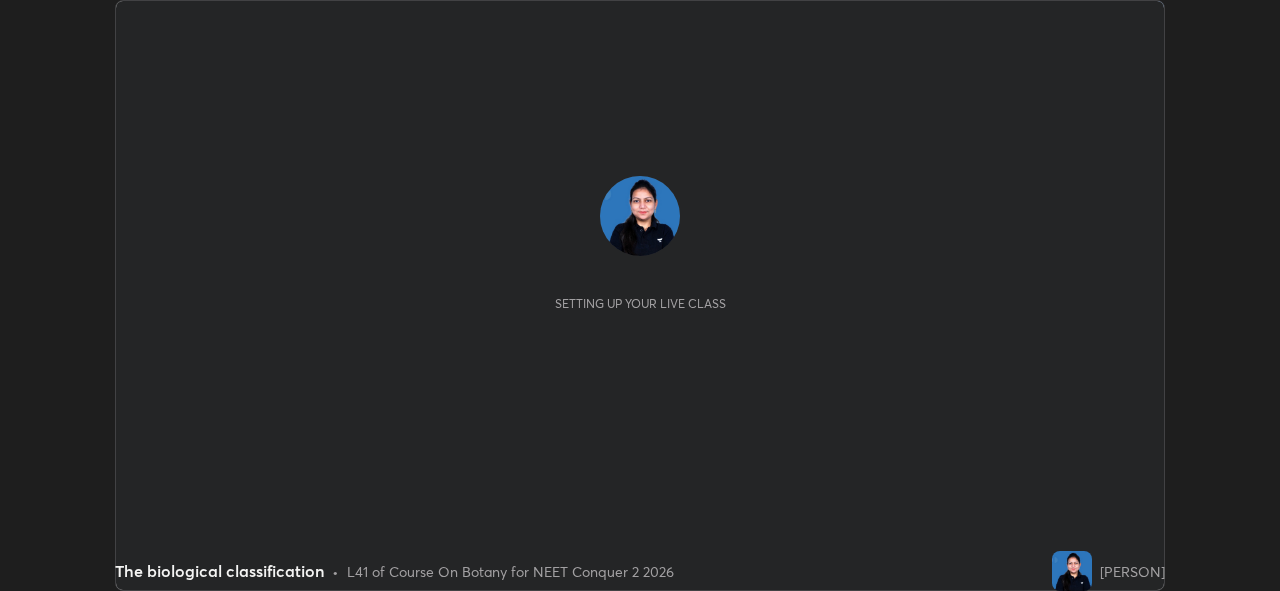 scroll, scrollTop: 0, scrollLeft: 0, axis: both 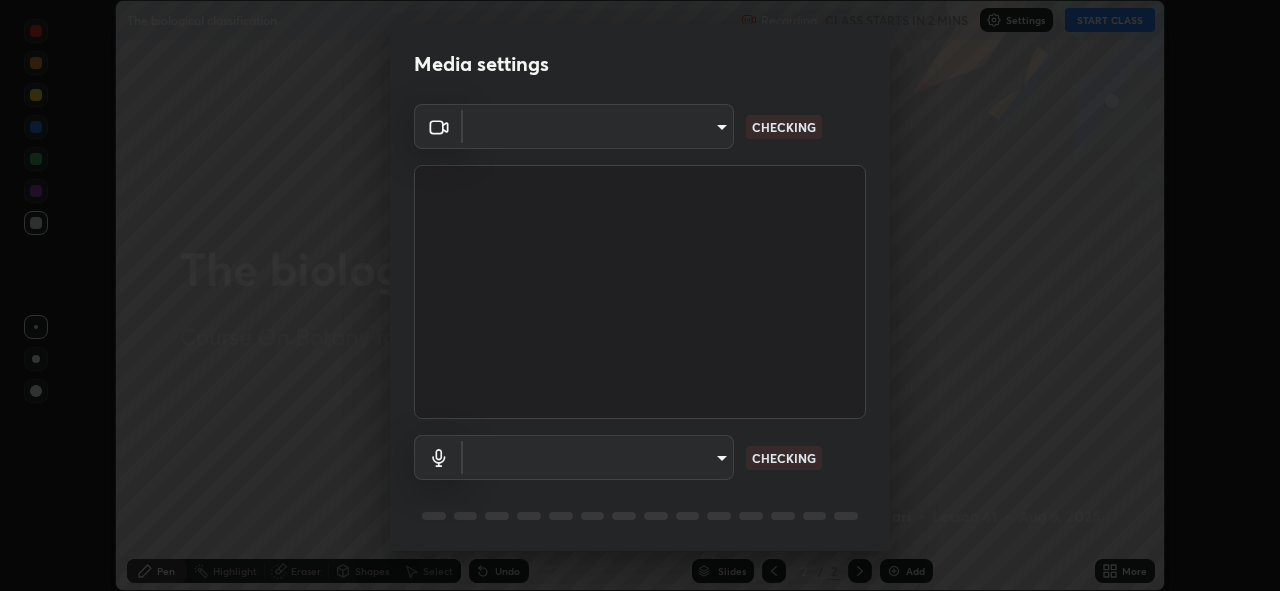 type on "f998bc4046c61b158ae604da705546672abda0c1808058386527230685057052" 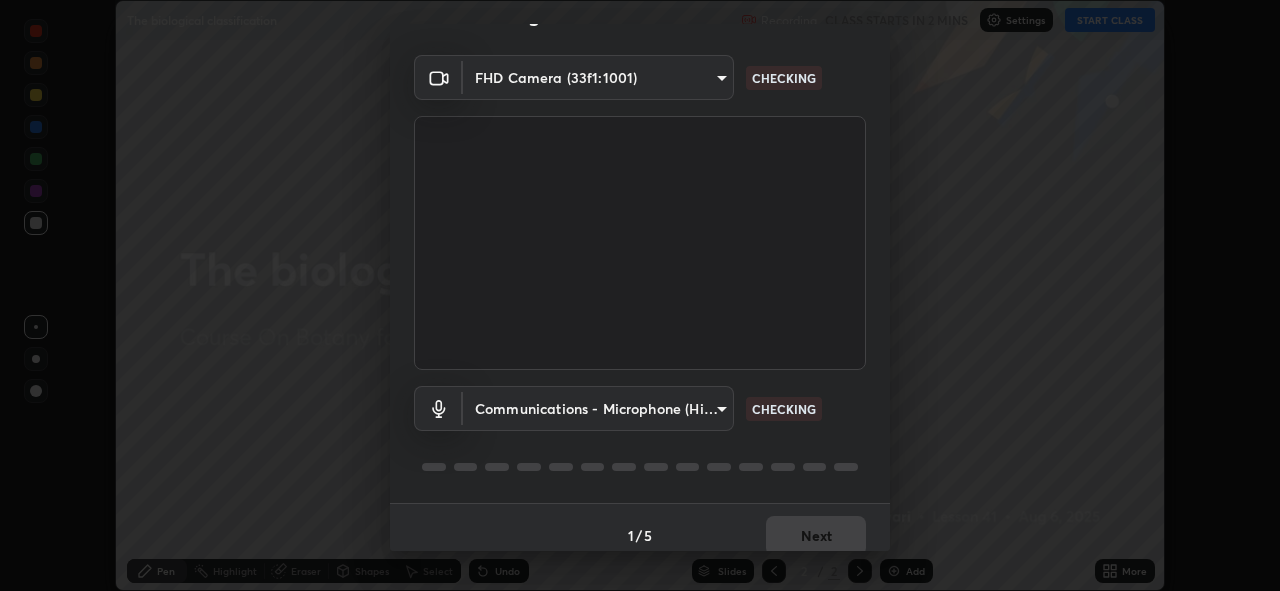 scroll, scrollTop: 65, scrollLeft: 0, axis: vertical 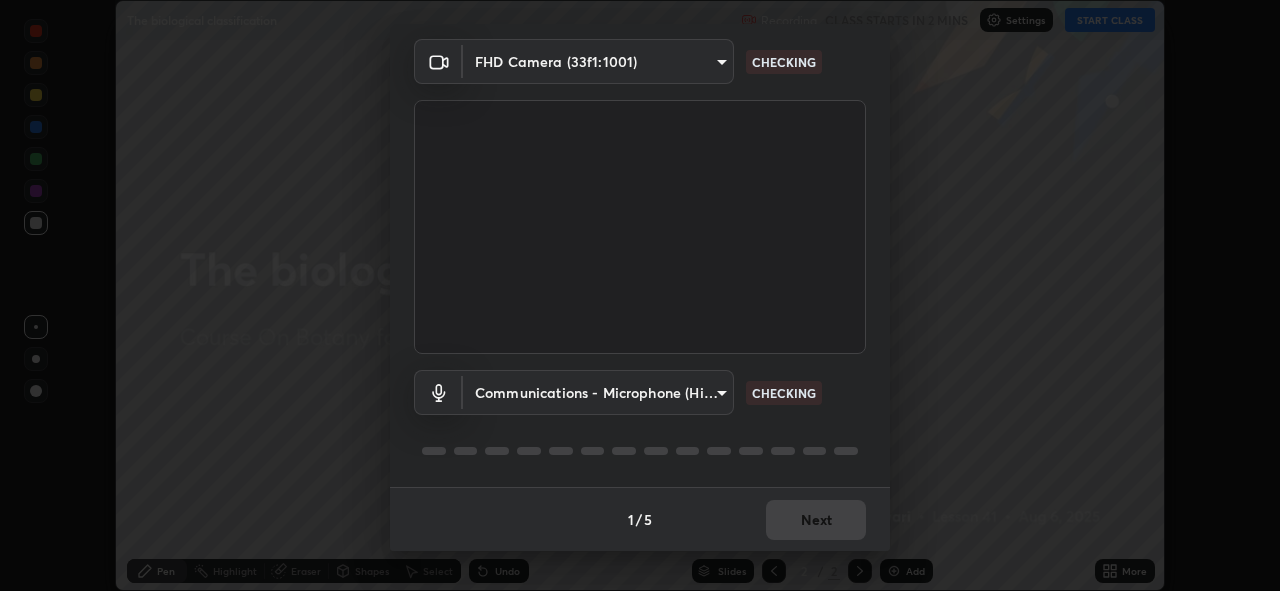 click on "Erase all The biological classification Recording CLASS STARTS IN 2 MINS Settings START CLASS Setting up your live class The biological classification • L41 of Course On Botany for NEET Conquer 2 2026 [PERSON] Pen Highlight Eraser Shapes Select Undo Slides 2 / 2 Add More No doubts shared Encourage your learners to ask a doubt for better clarity Report an issue Reason for reporting Buffering Chat not working Audio - Video sync issue Educator video quality low ​ Attach an image Report Media settings FHD Camera (33f1:1001) f998bc4046c61b158ae604da705546672abda0c1808058386527230685057052 CHECKING Communications - Microphone (High Definition Audio Device) communications CHECKING 1 / 5 Next" at bounding box center (640, 295) 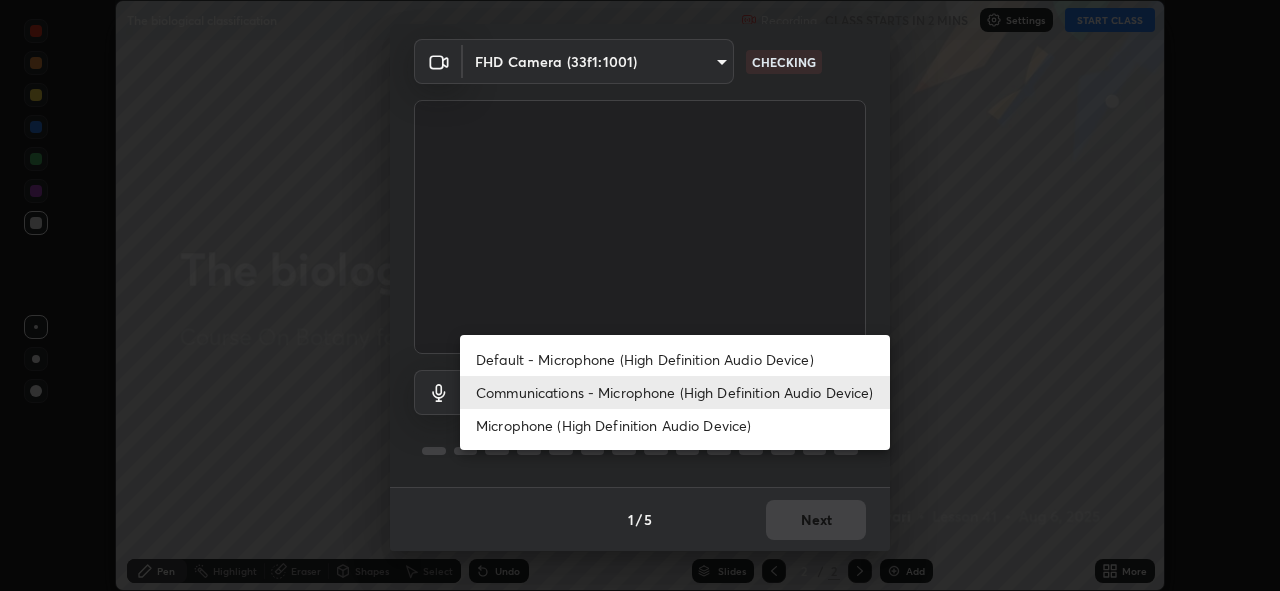 click on "Communications - Microphone (High Definition Audio Device)" at bounding box center (675, 392) 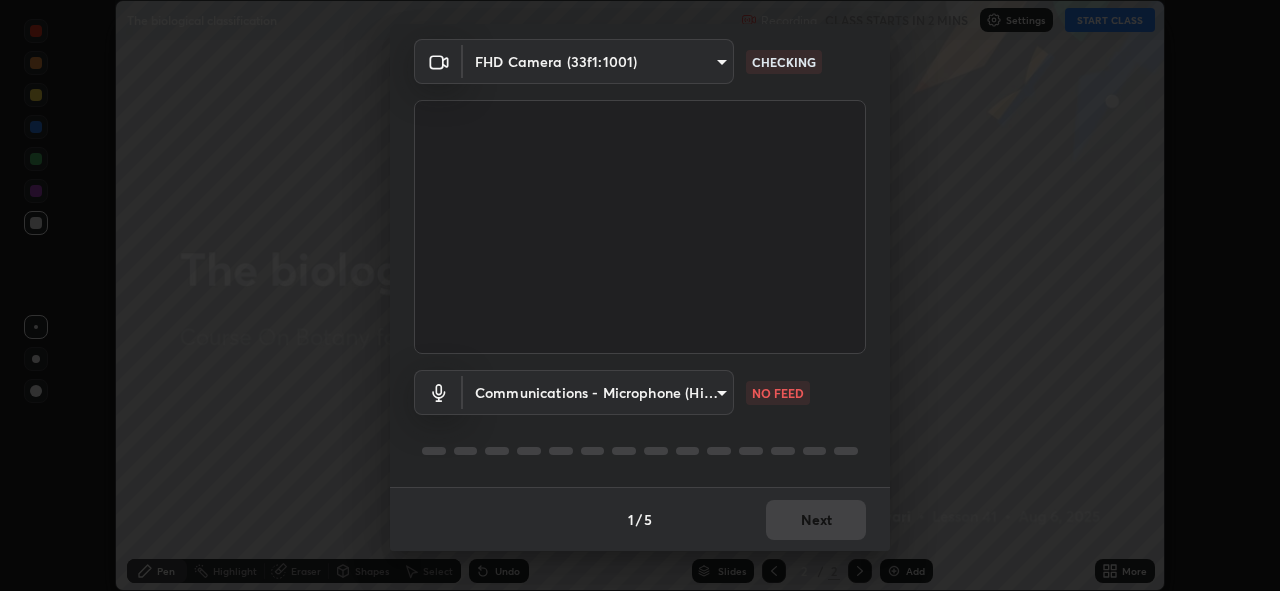 click on "Erase all The biological classification Recording CLASS STARTS IN 2 MINS Settings START CLASS Setting up your live class The biological classification • L41 of Course On Botany for NEET Conquer 2 2026 [PERSON] Pen Highlight Eraser Shapes Select Undo Slides 2 / 2 Add More No doubts shared Encourage your learners to ask a doubt for better clarity Report an issue Reason for reporting Buffering Chat not working Audio - Video sync issue Educator video quality low ​ Attach an image Report Media settings FHD Camera (33f1:1001) f998bc4046c61b158ae604da705546672abda0c1808058386527230685057052 CHECKING Communications - Microphone (High Definition Audio Device) communications NO FEED 1 / 5 Next" at bounding box center (640, 295) 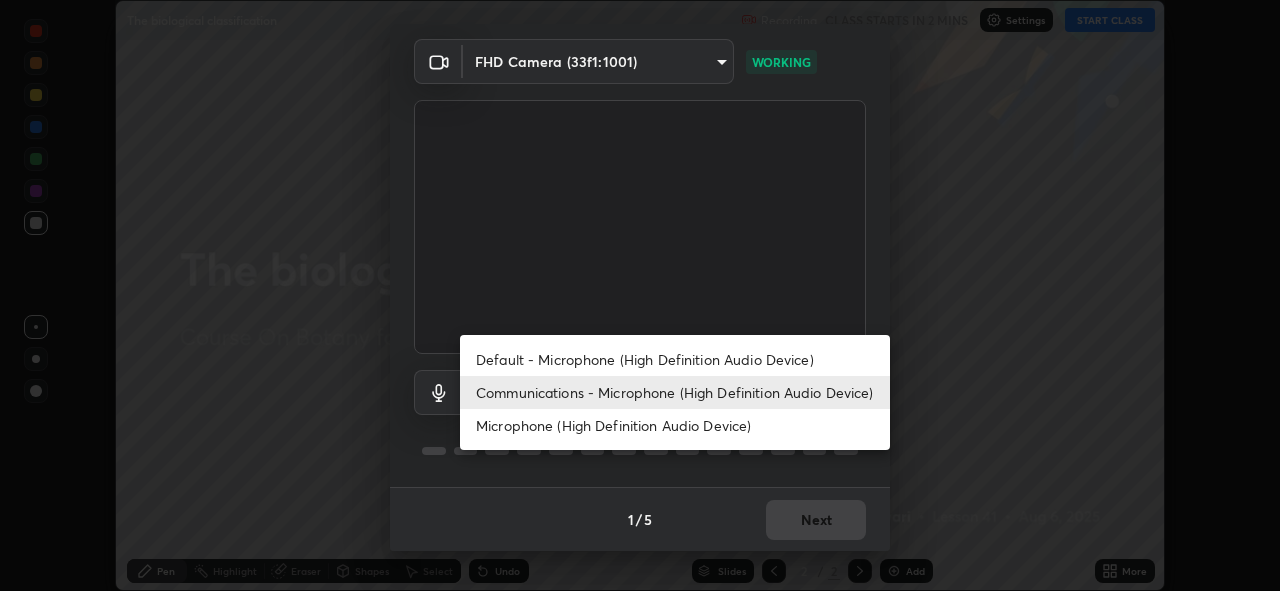 click on "Default - Microphone (High Definition Audio Device)" at bounding box center (675, 359) 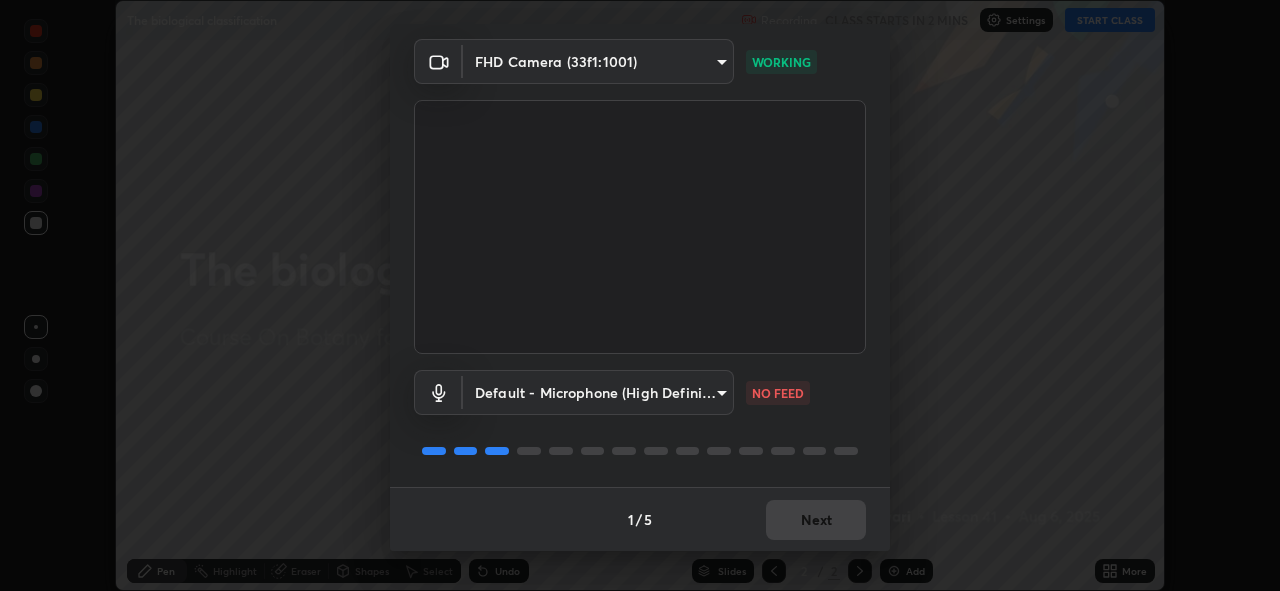 click on "Erase all The biological classification Recording CLASS STARTS IN 2 MINS Settings START CLASS Setting up your live class The biological classification • L41 of Course On Botany for NEET Conquer 2 2026 [PERSON] Pen Highlight Eraser Shapes Select Undo Slides 2 / 2 Add More No doubts shared Encourage your learners to ask a doubt for better clarity Report an issue Reason for reporting Buffering Chat not working Audio - Video sync issue Educator video quality low ​ Attach an image Report Media settings FHD Camera (33f1:1001) f998bc4046c61b158ae604da705546672abda0c1808058386527230685057052 WORKING Default - Microphone (High Definition Audio Device) default NO FEED 1 / 5 Next" at bounding box center (640, 295) 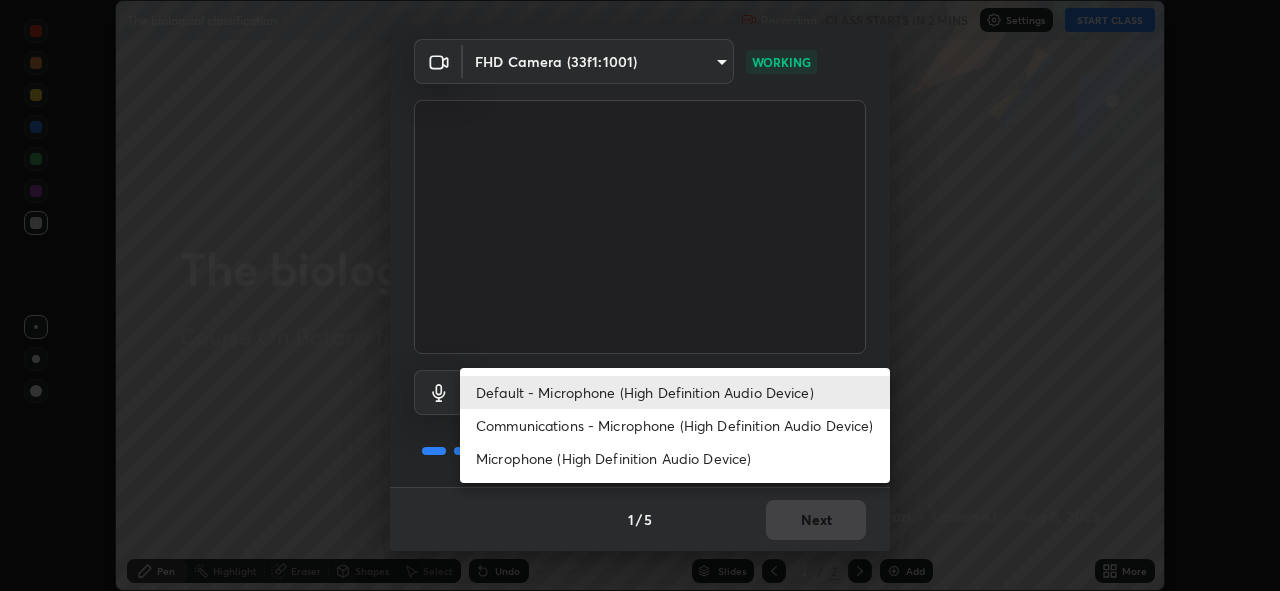 click on "Microphone (High Definition Audio Device)" at bounding box center (675, 458) 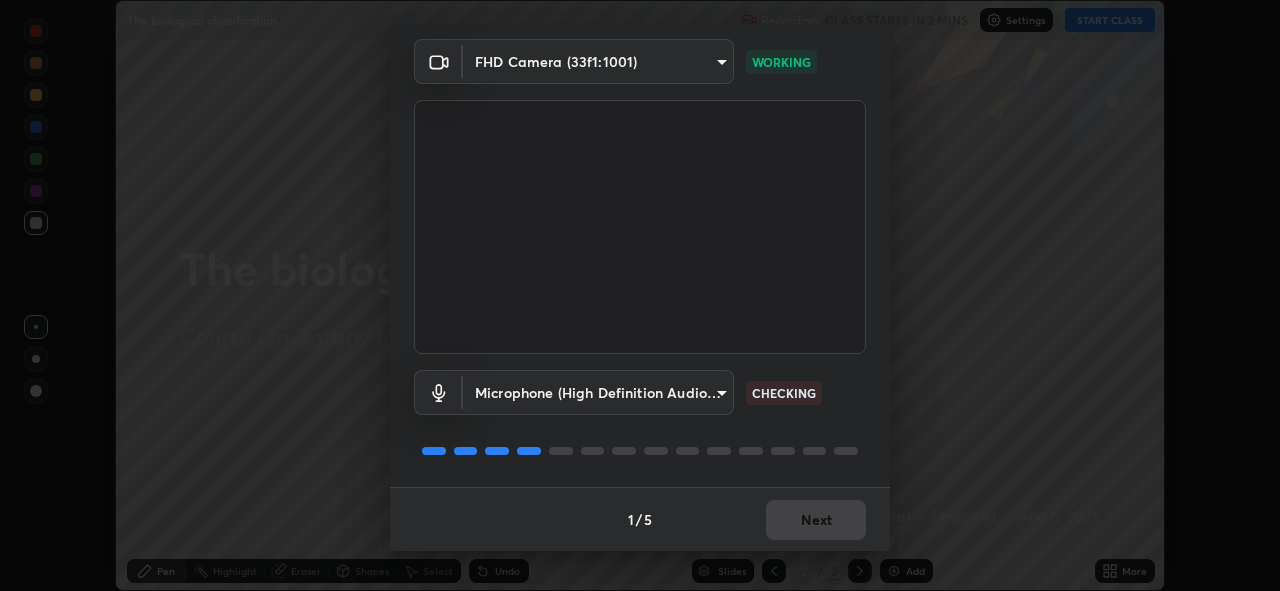 click at bounding box center [846, 451] 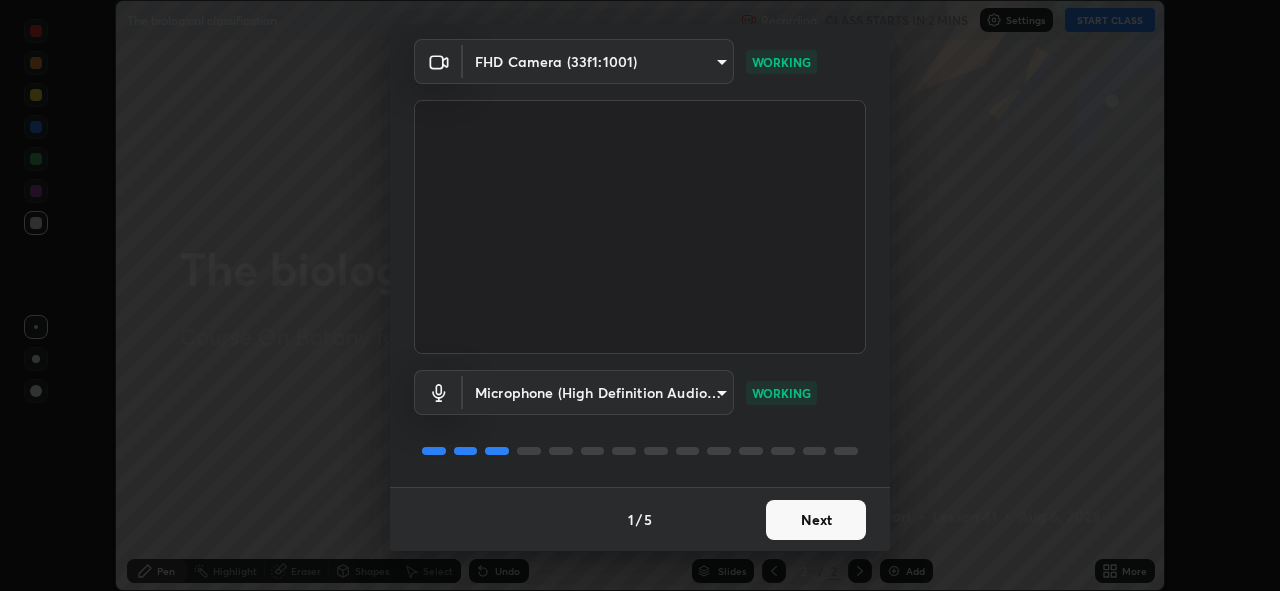 click on "Next" at bounding box center (816, 520) 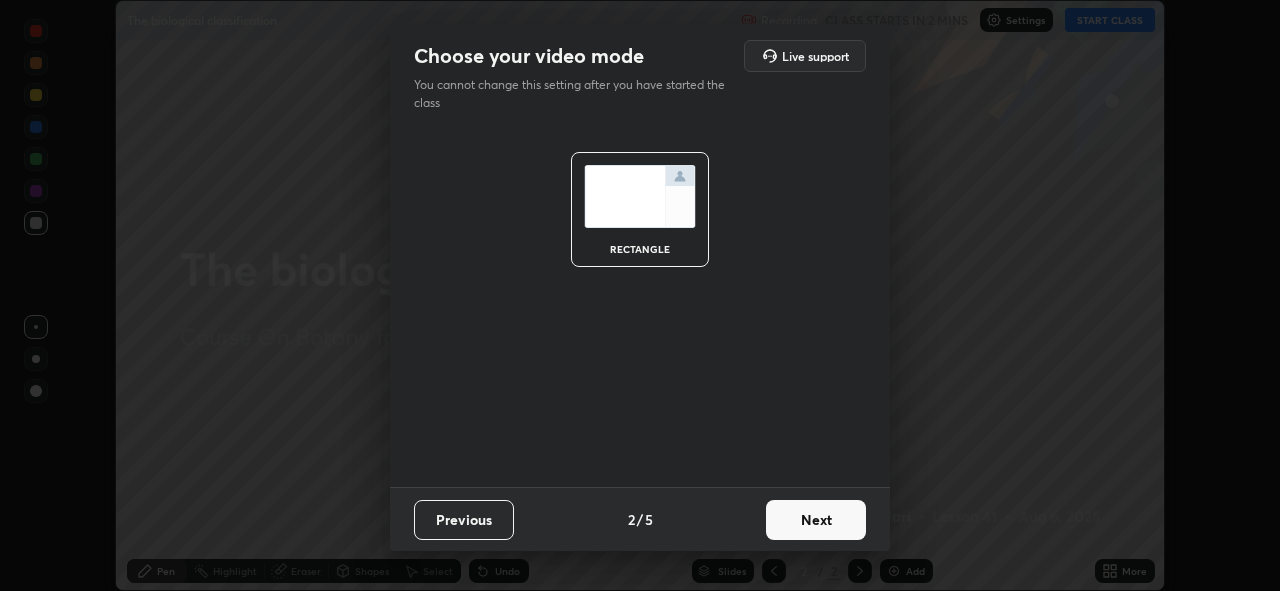 scroll, scrollTop: 0, scrollLeft: 0, axis: both 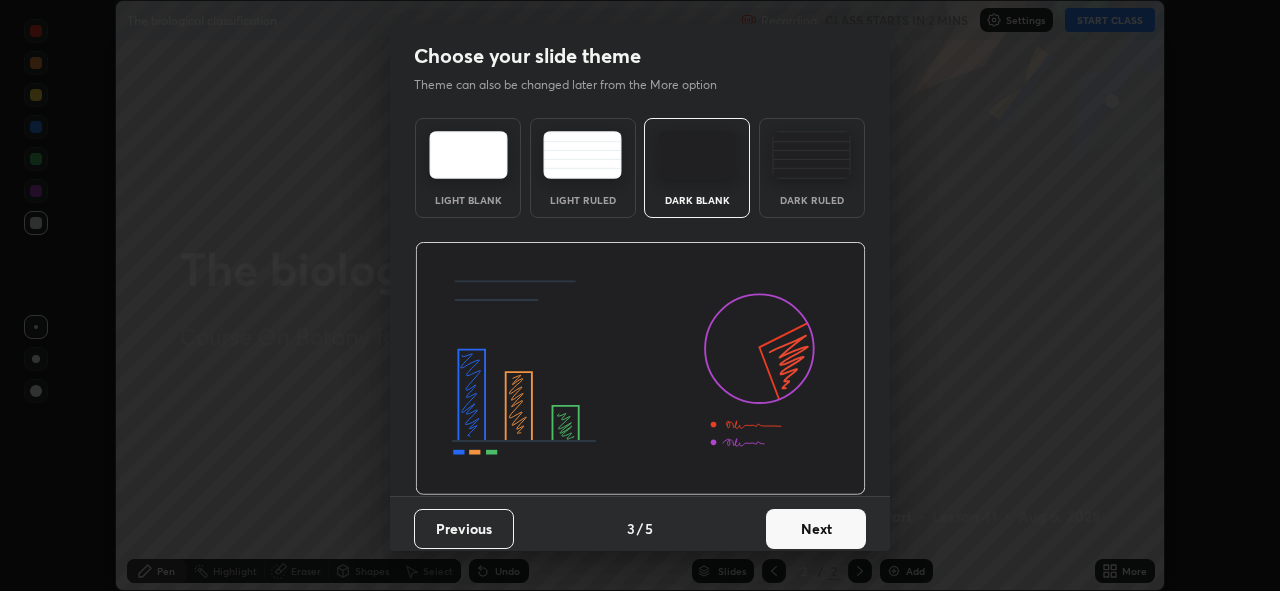 click on "Next" at bounding box center (816, 529) 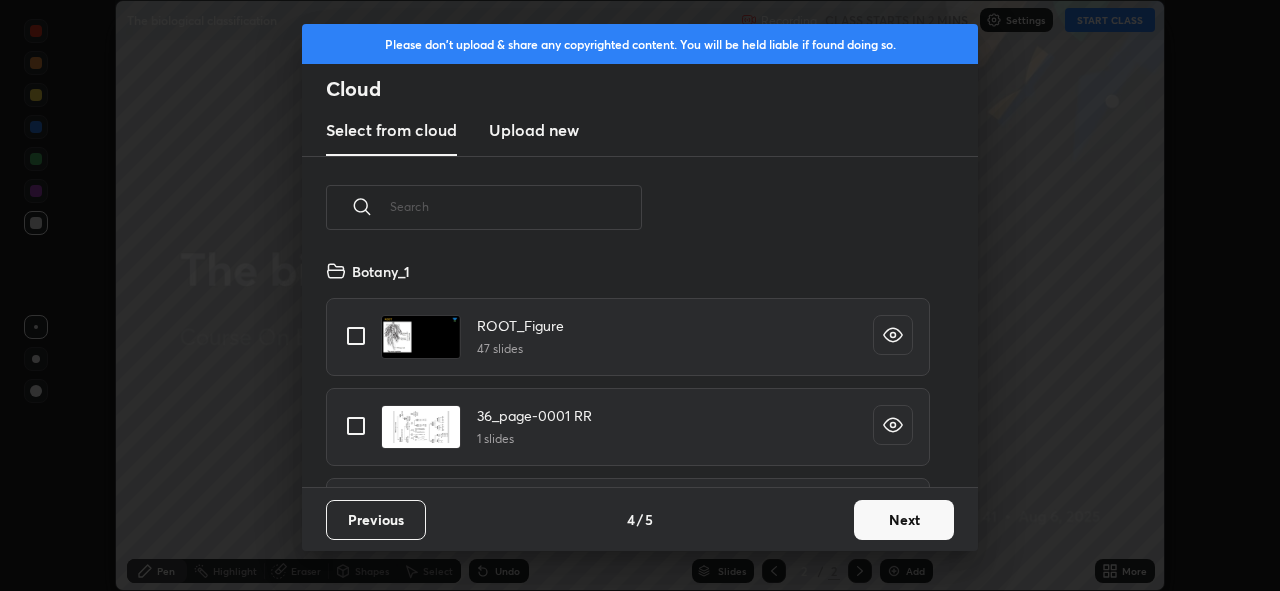 scroll, scrollTop: 7, scrollLeft: 11, axis: both 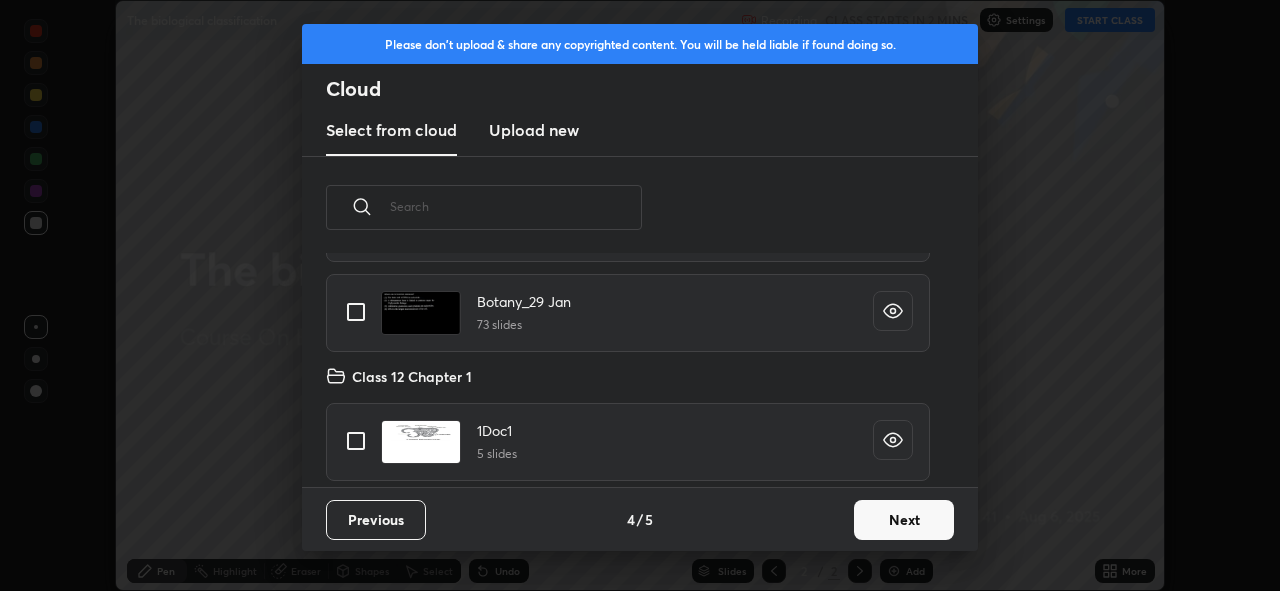 click on "Next" at bounding box center (904, 520) 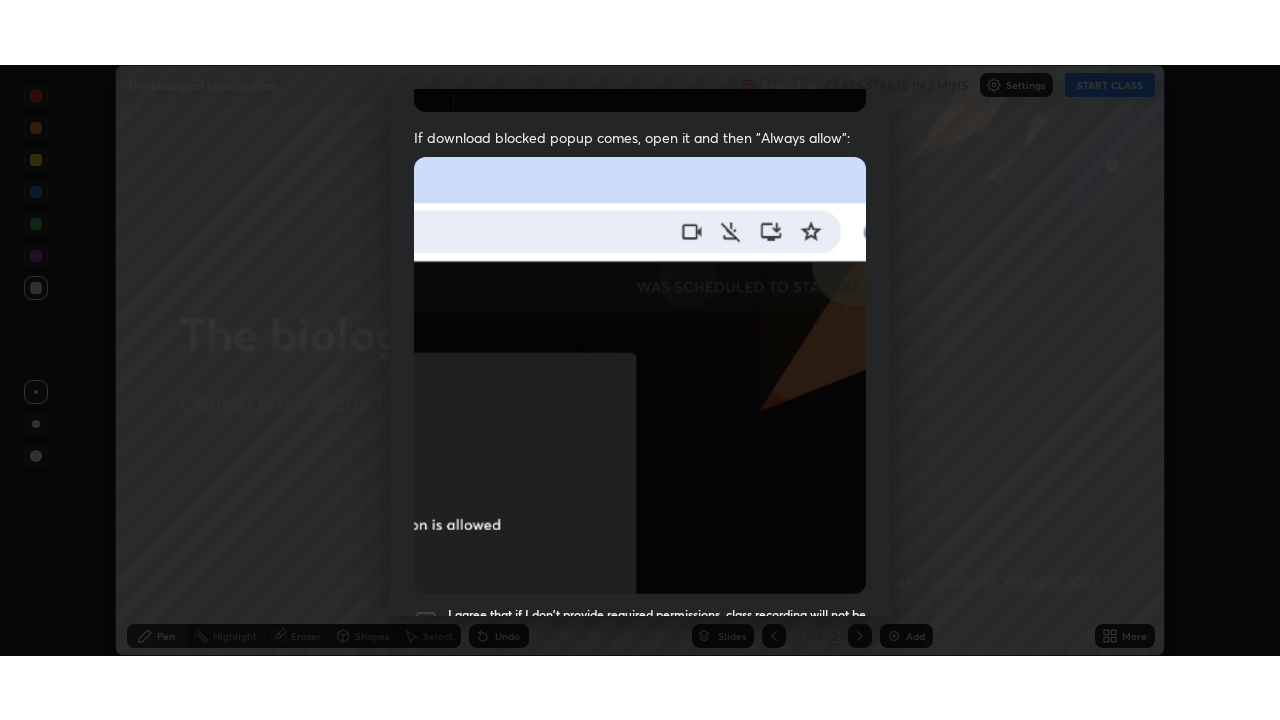 scroll, scrollTop: 473, scrollLeft: 0, axis: vertical 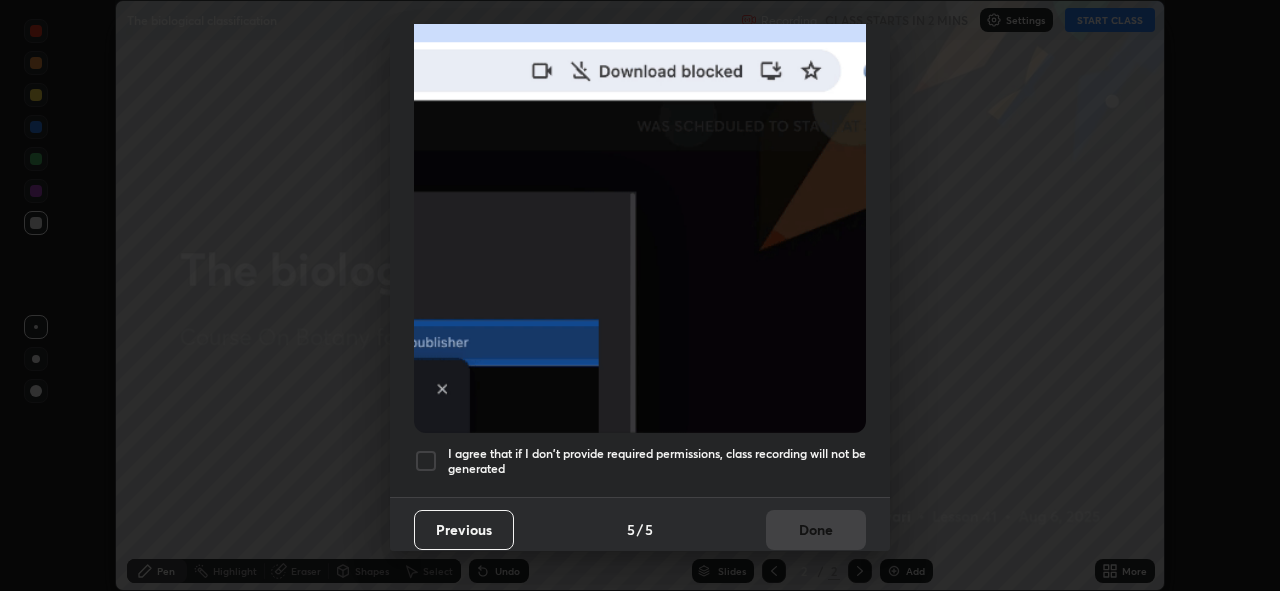 click at bounding box center [426, 461] 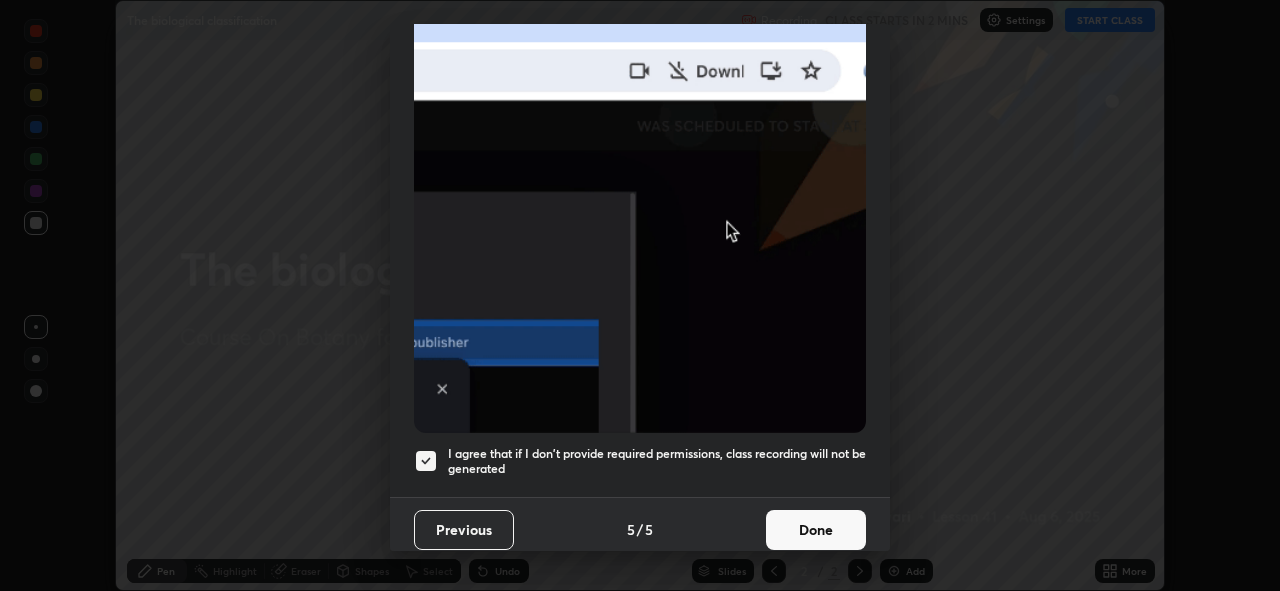 click on "Done" at bounding box center [816, 530] 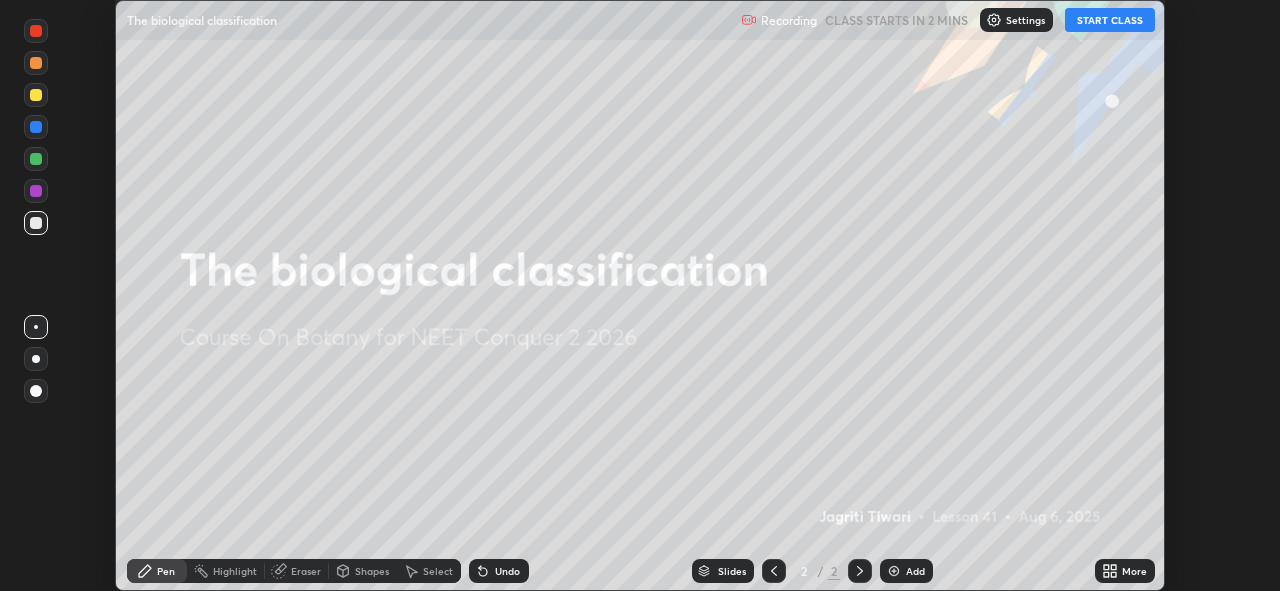click on "START CLASS" at bounding box center (1110, 20) 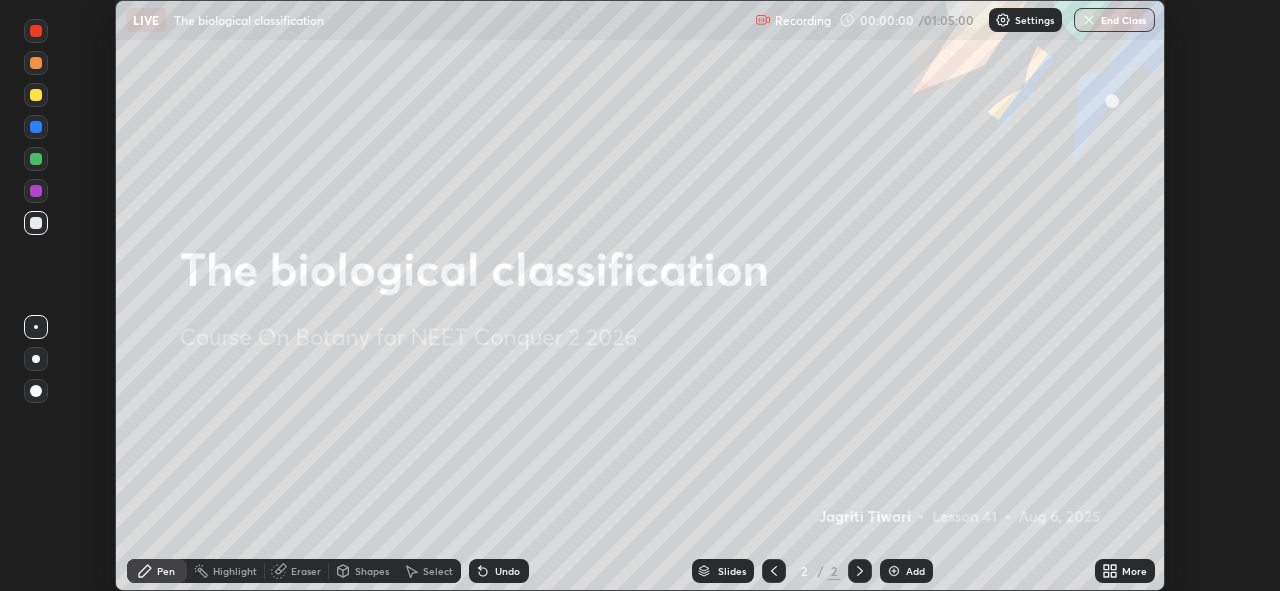 click on "More" at bounding box center [1125, 571] 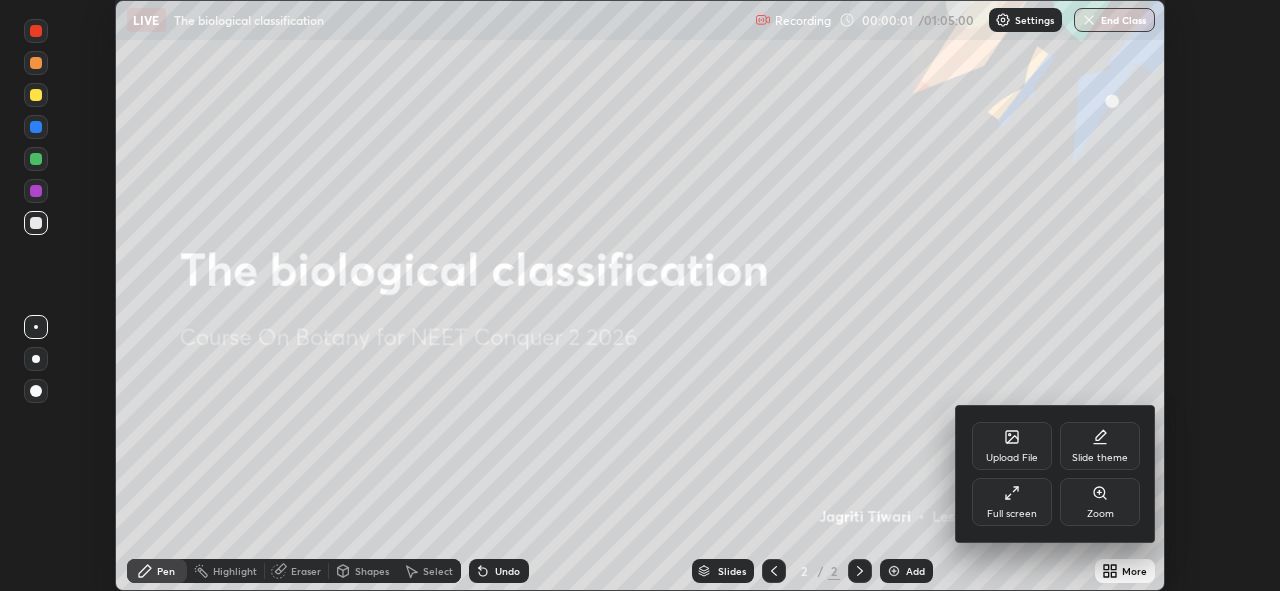 click on "Full screen" at bounding box center (1012, 502) 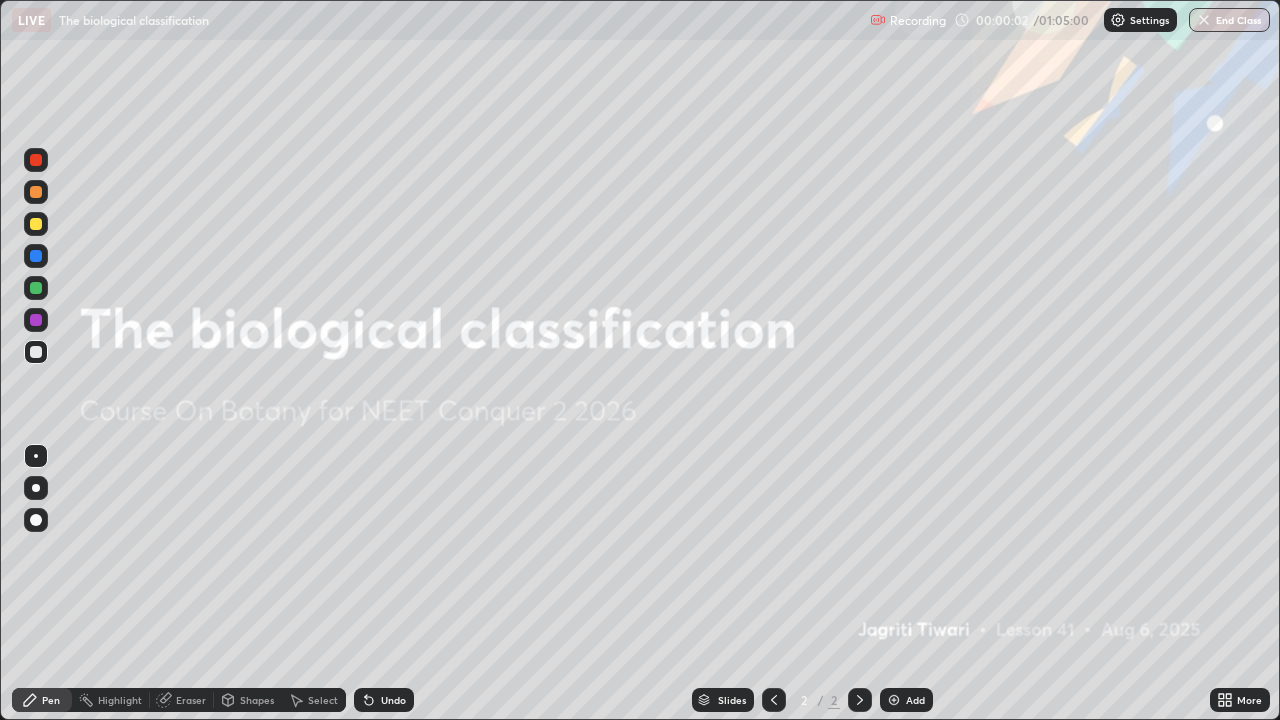 scroll, scrollTop: 99280, scrollLeft: 98720, axis: both 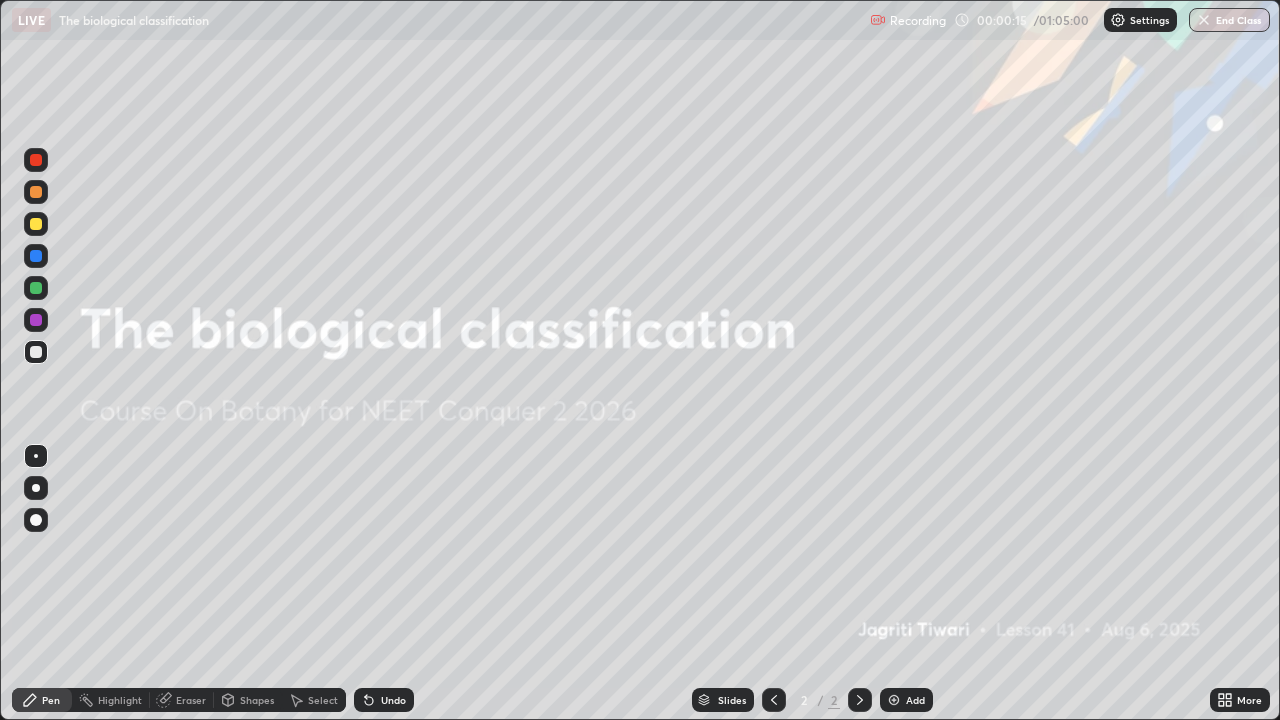click on "Add" at bounding box center (915, 700) 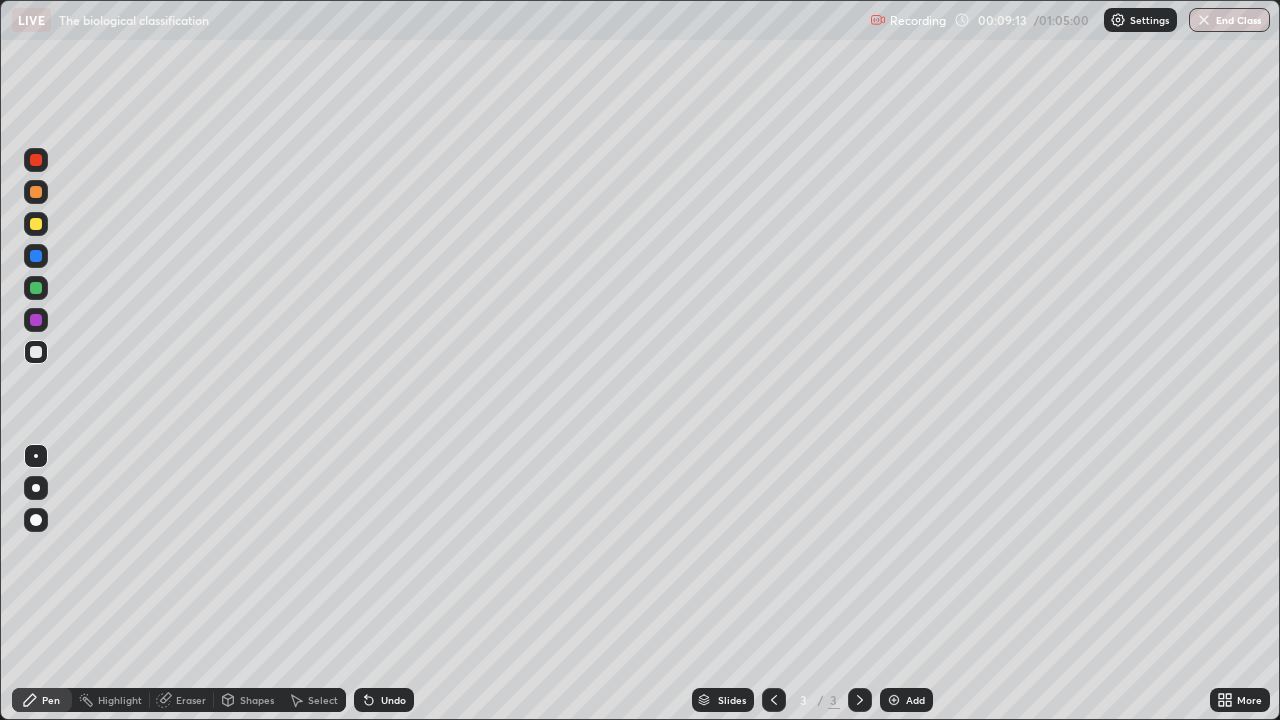 click on "Add" at bounding box center [906, 700] 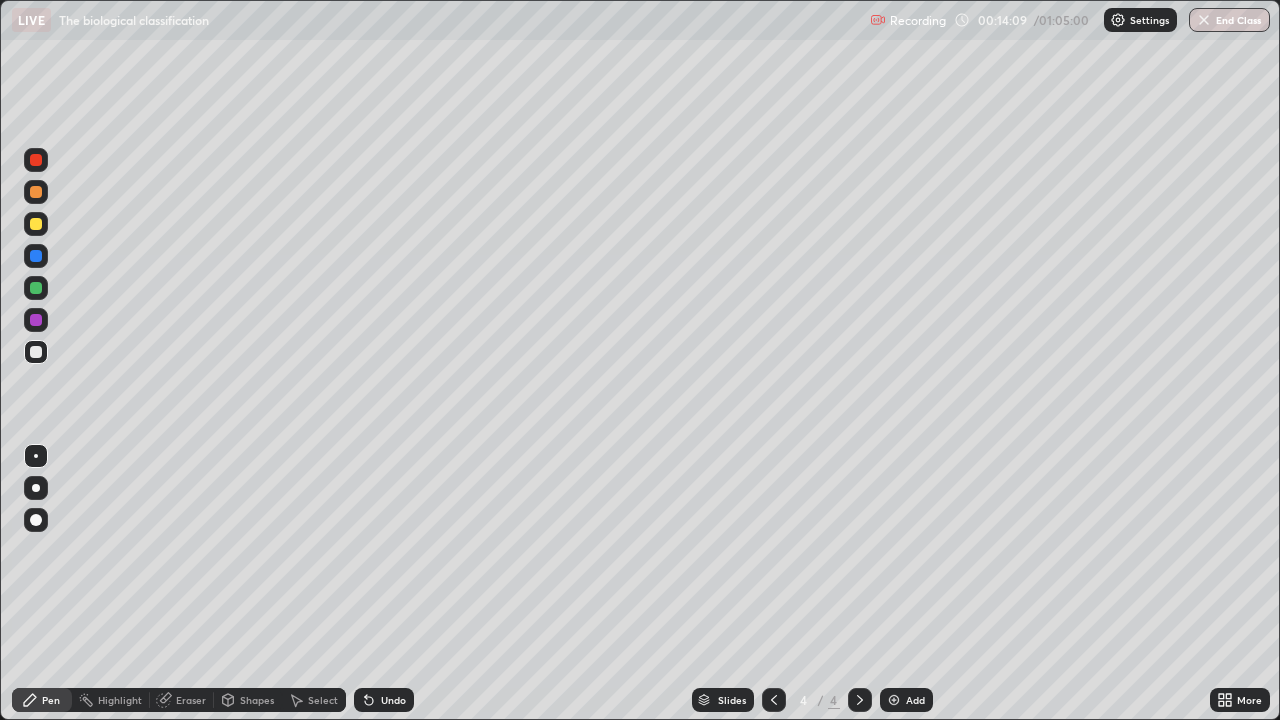 click at bounding box center (894, 700) 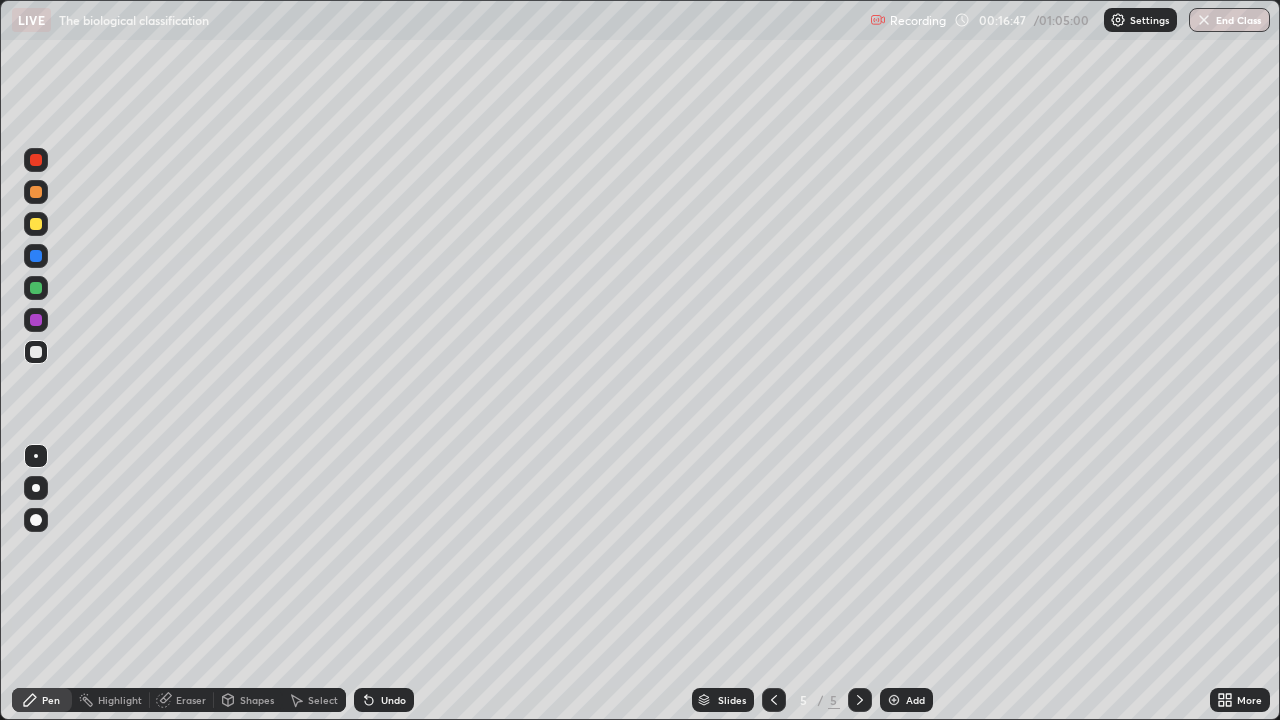 click on "Add" at bounding box center (906, 700) 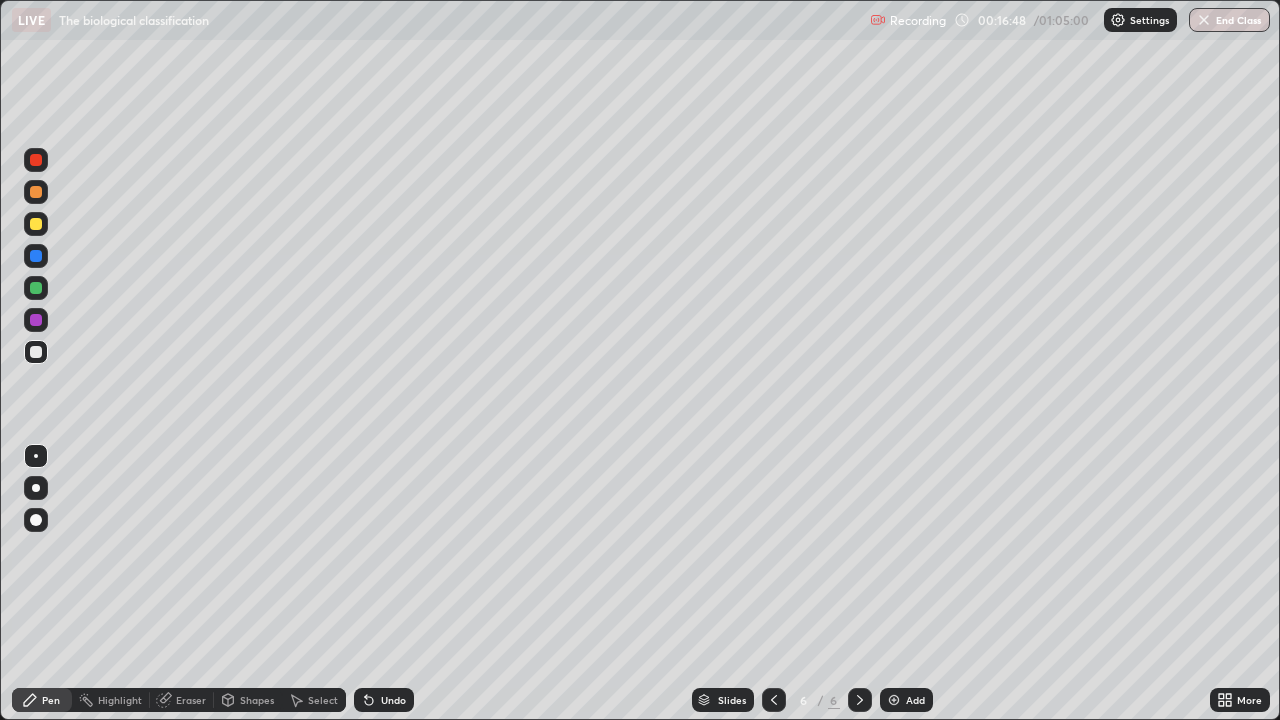 click at bounding box center [36, 224] 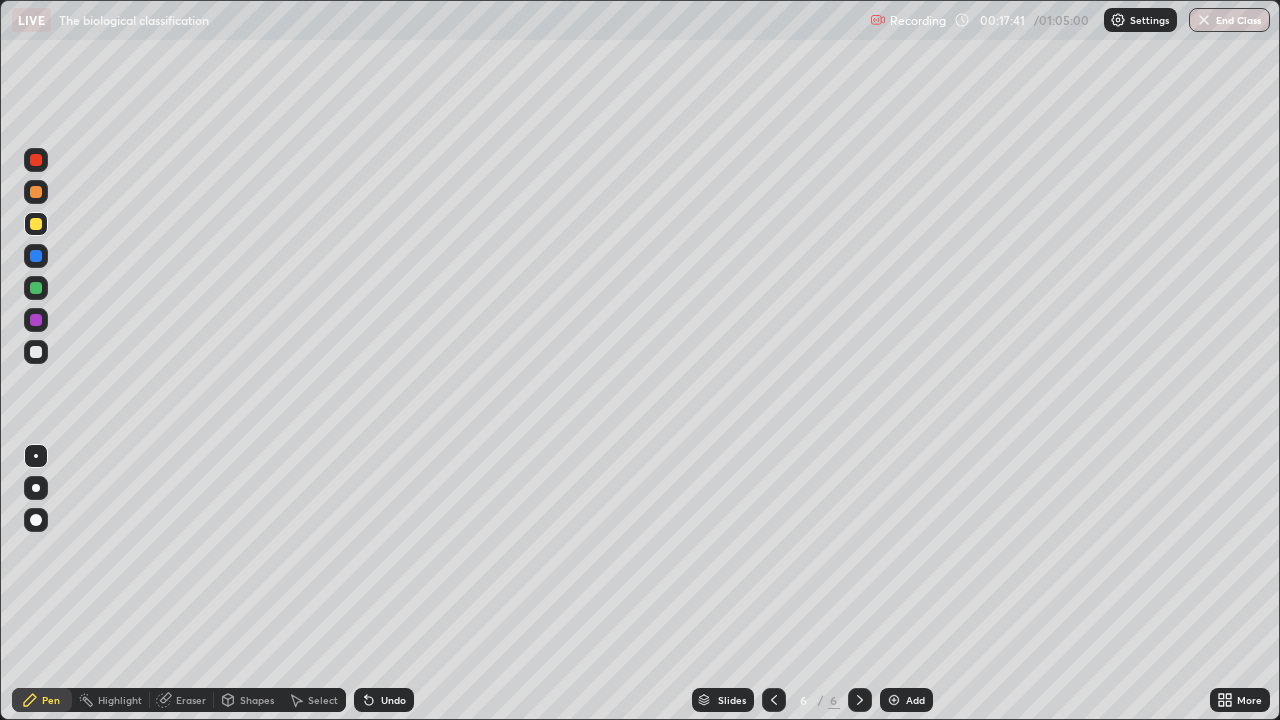 click at bounding box center [36, 352] 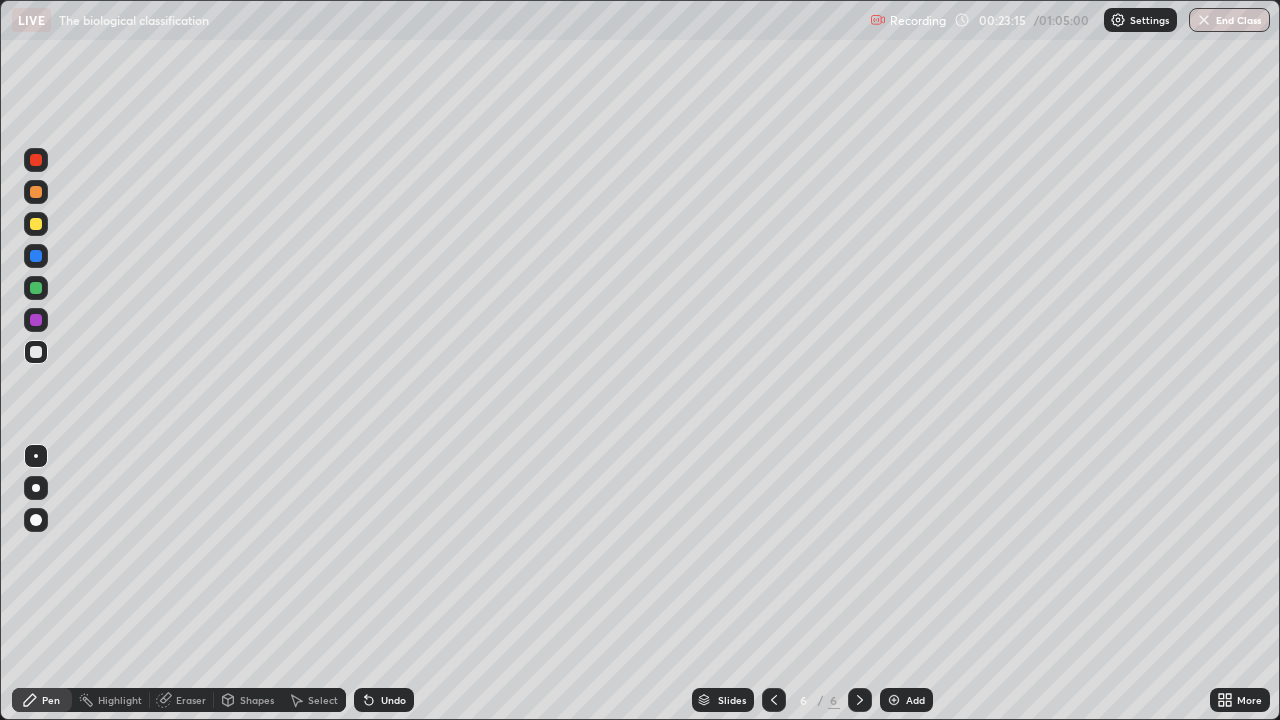 click on "Add" at bounding box center (915, 700) 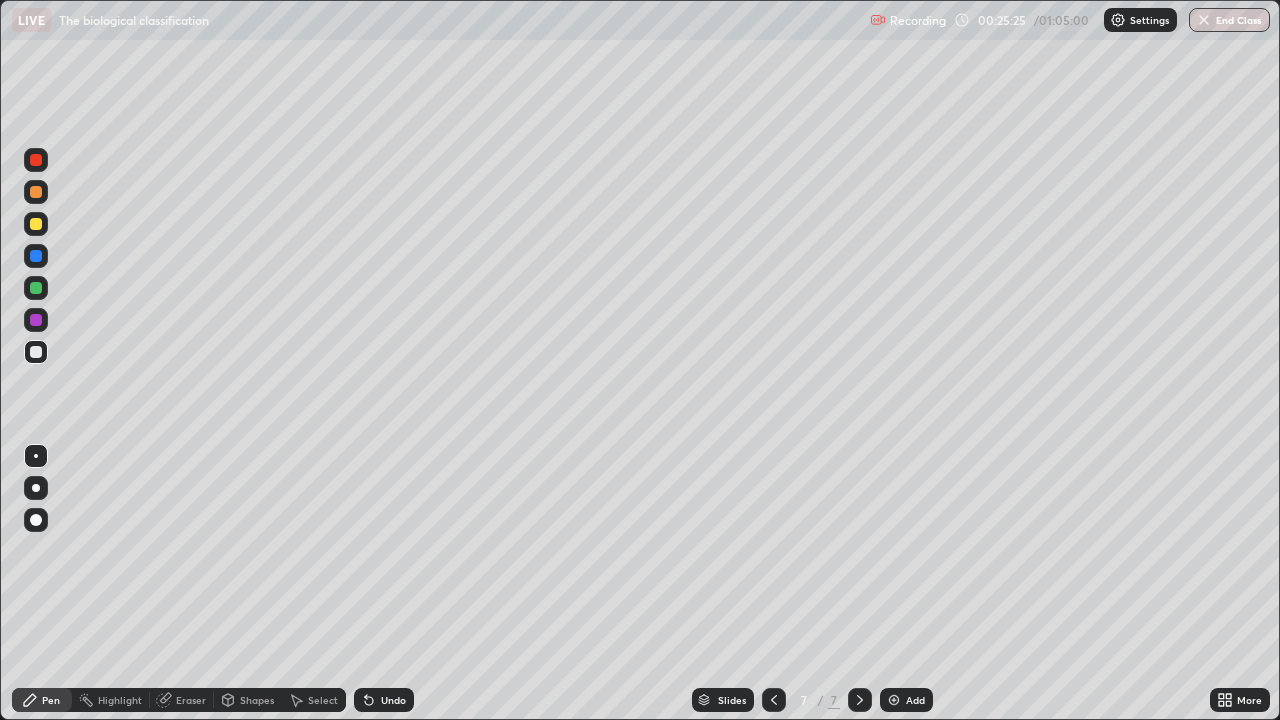 click on "Add" at bounding box center [906, 700] 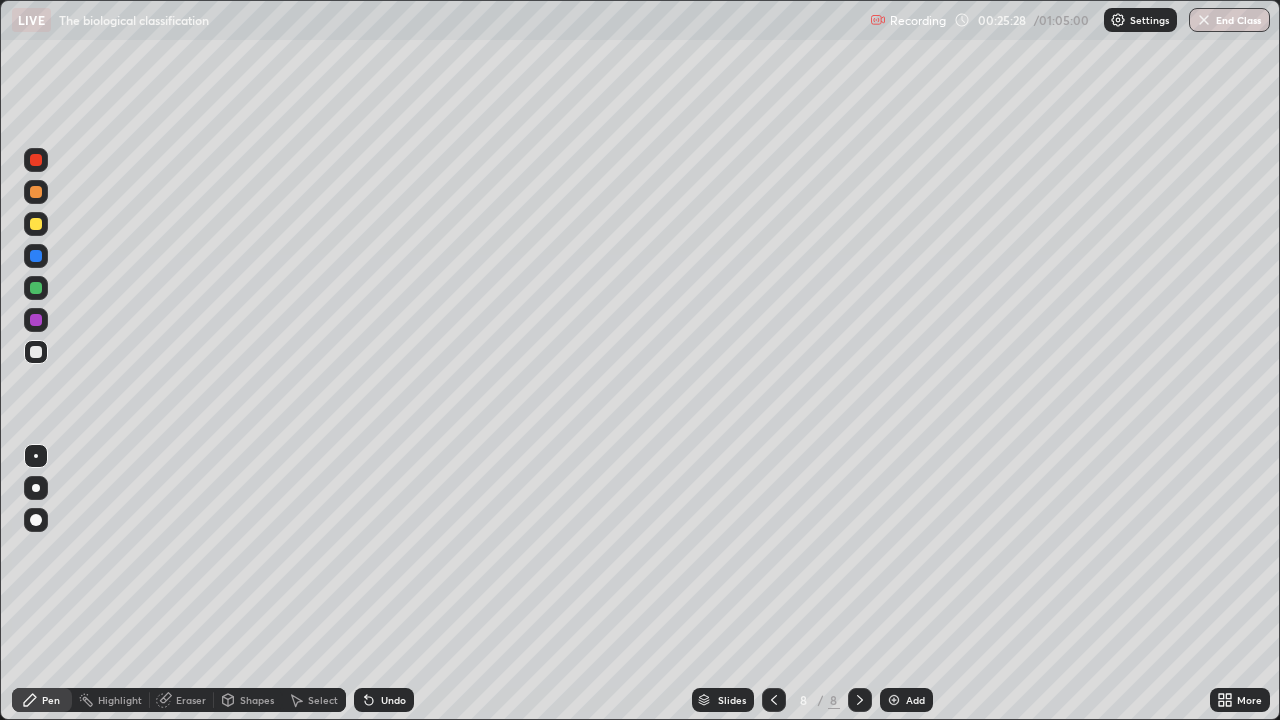 click at bounding box center [36, 224] 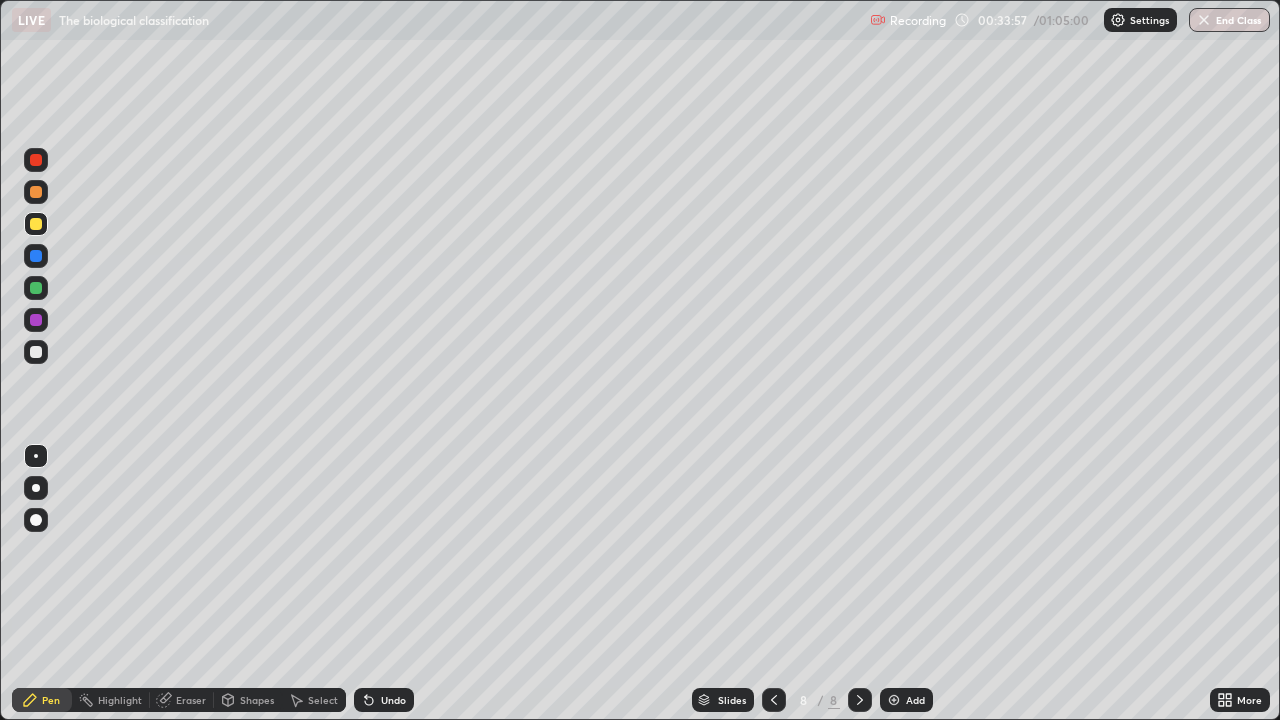 click at bounding box center (36, 352) 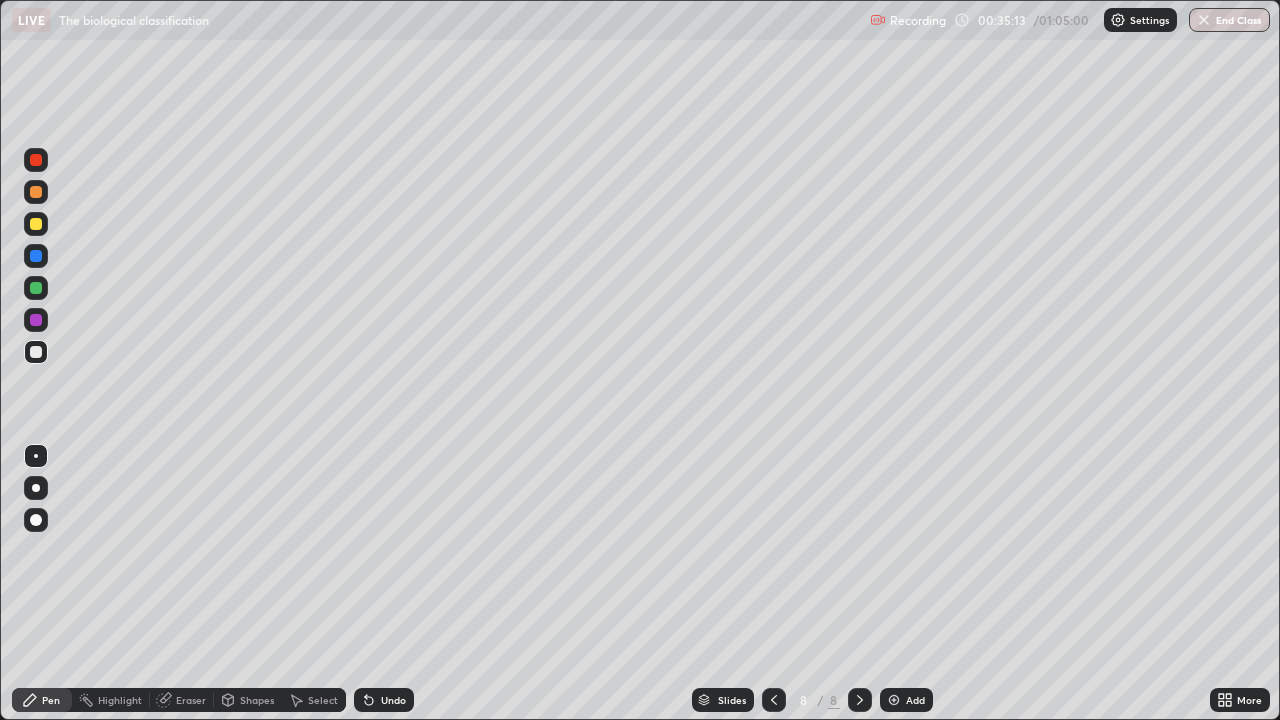 click at bounding box center (36, 224) 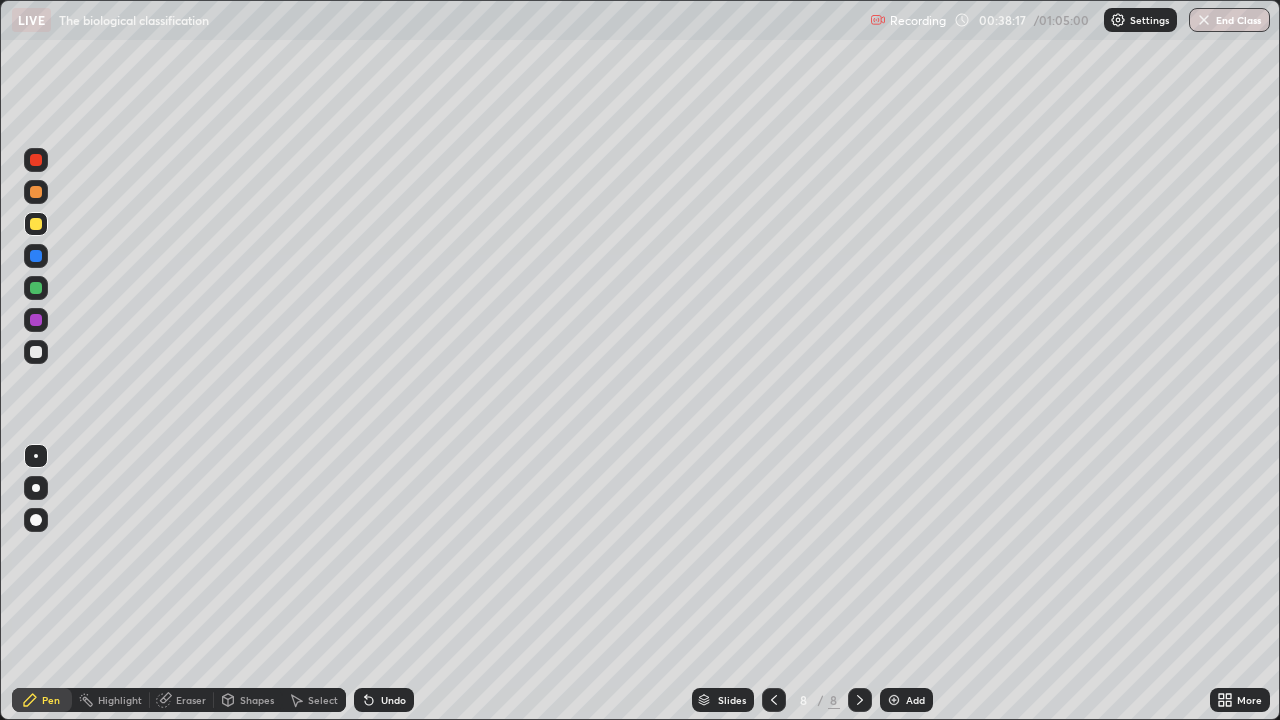 click at bounding box center (894, 700) 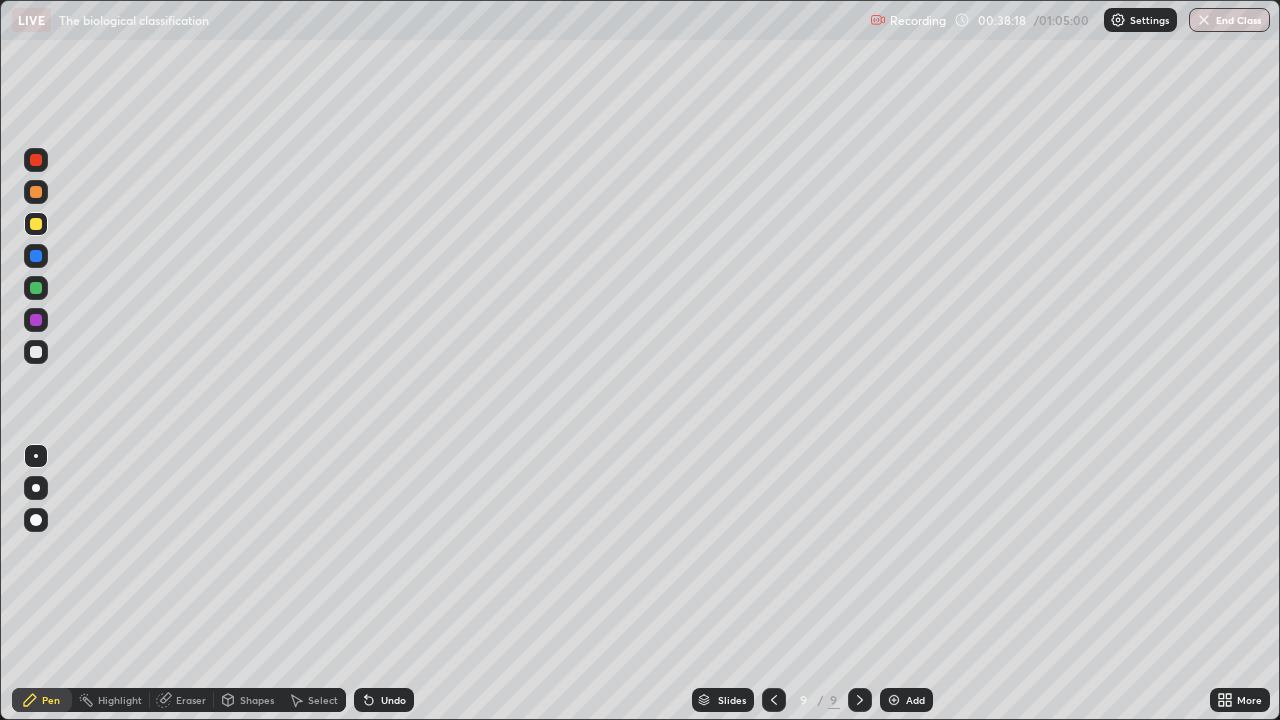 click at bounding box center (36, 352) 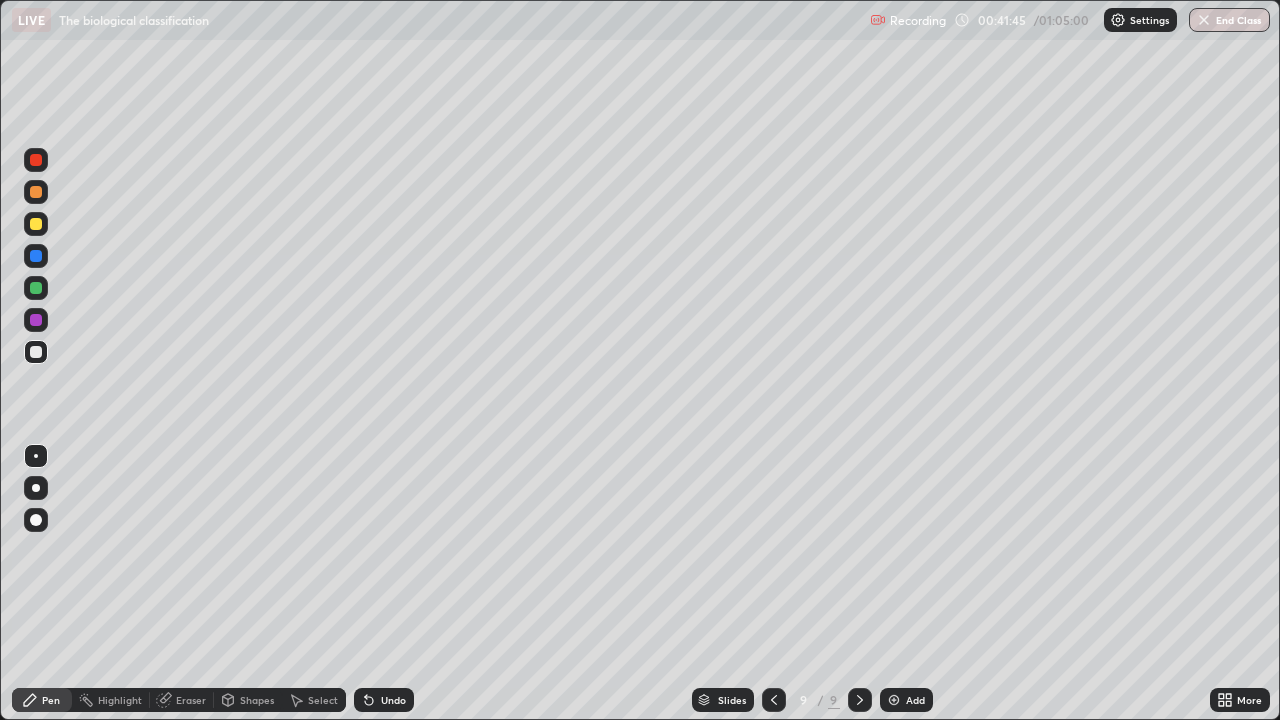 click on "Add" at bounding box center [915, 700] 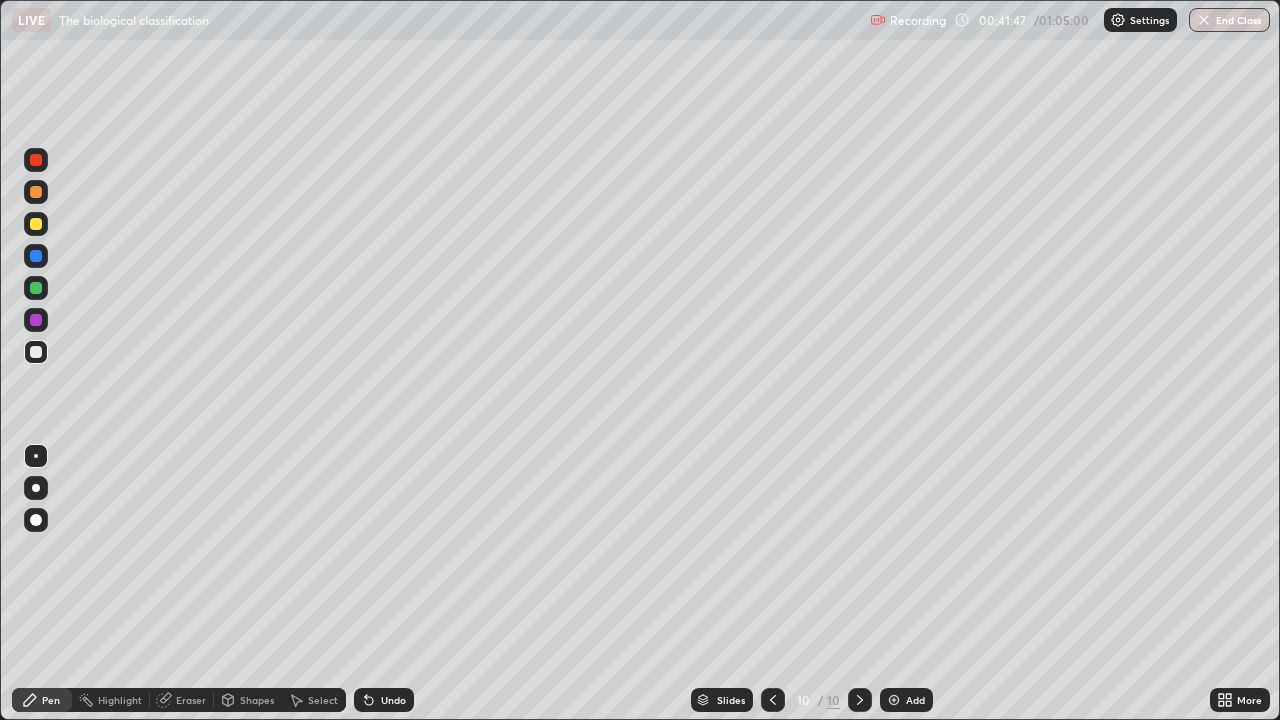 click at bounding box center [36, 224] 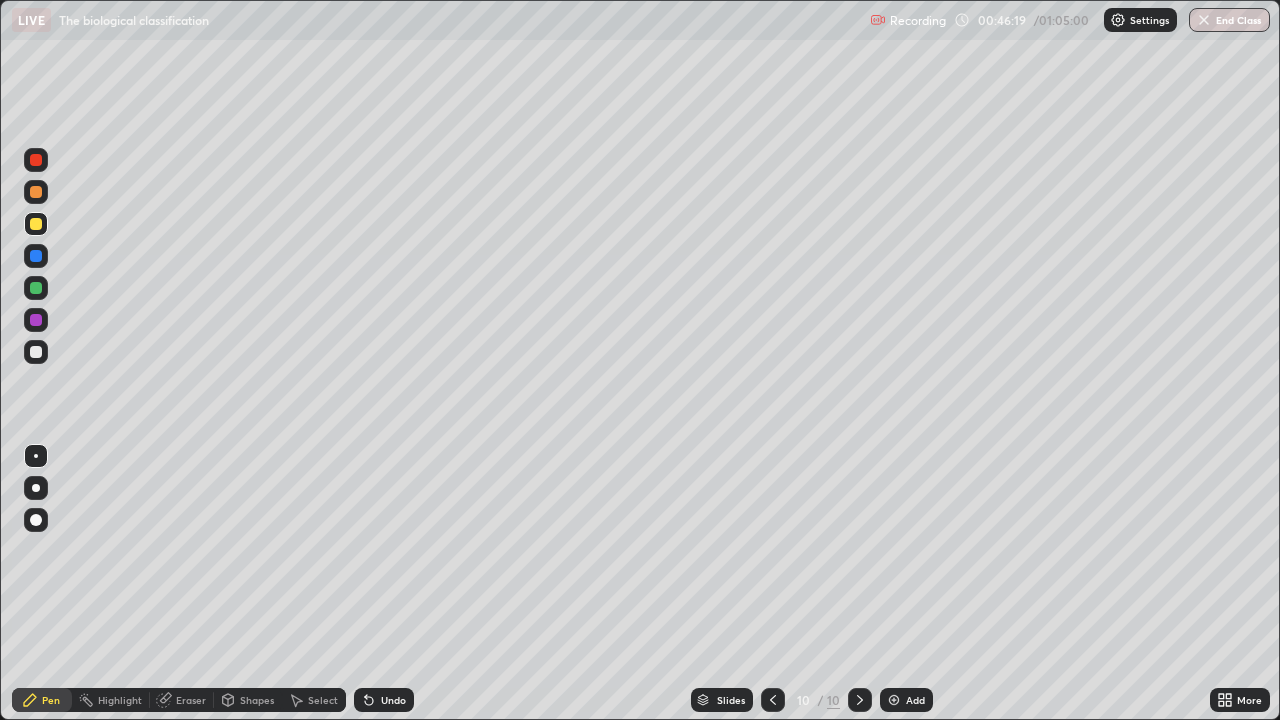 click on "Add" at bounding box center [915, 700] 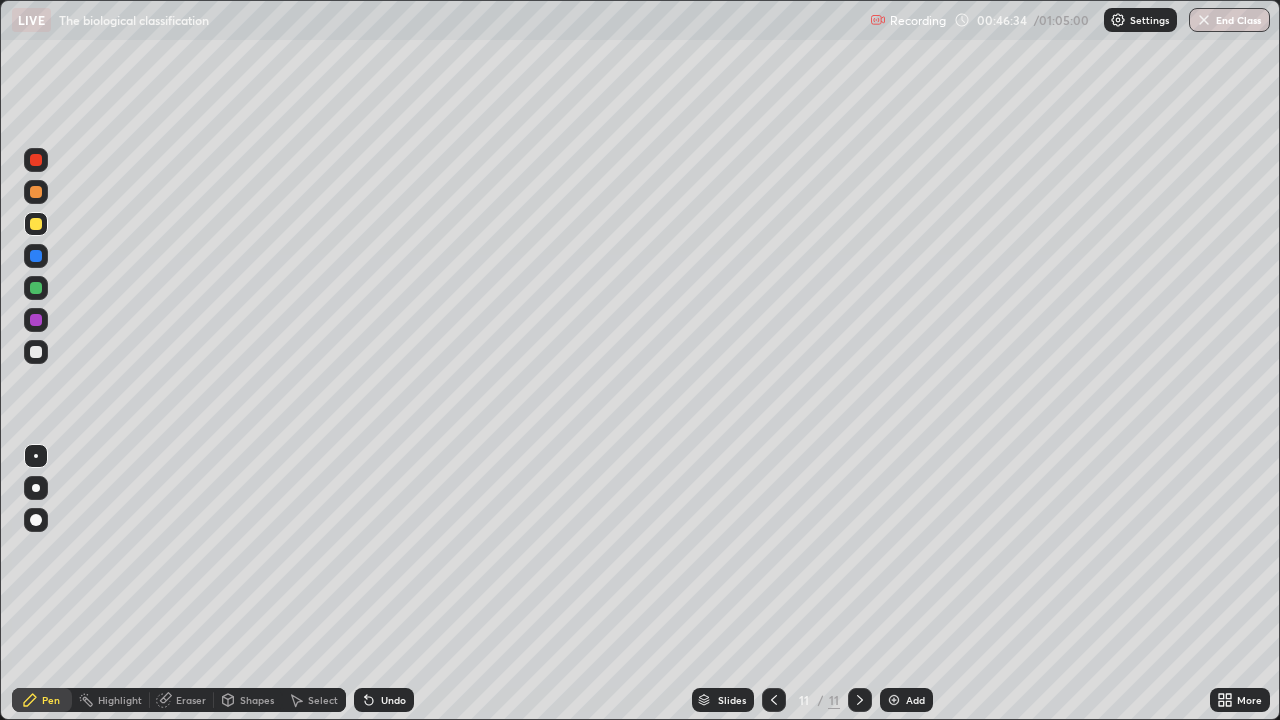 click at bounding box center [36, 352] 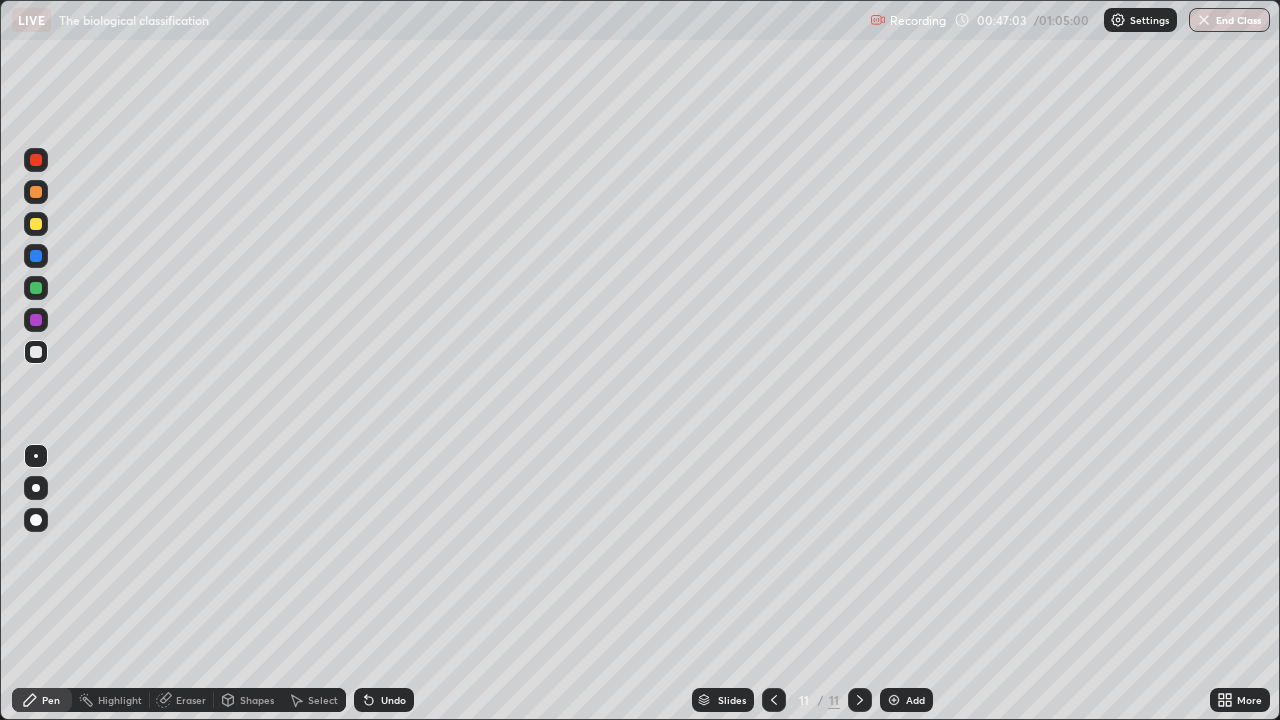 click at bounding box center (36, 224) 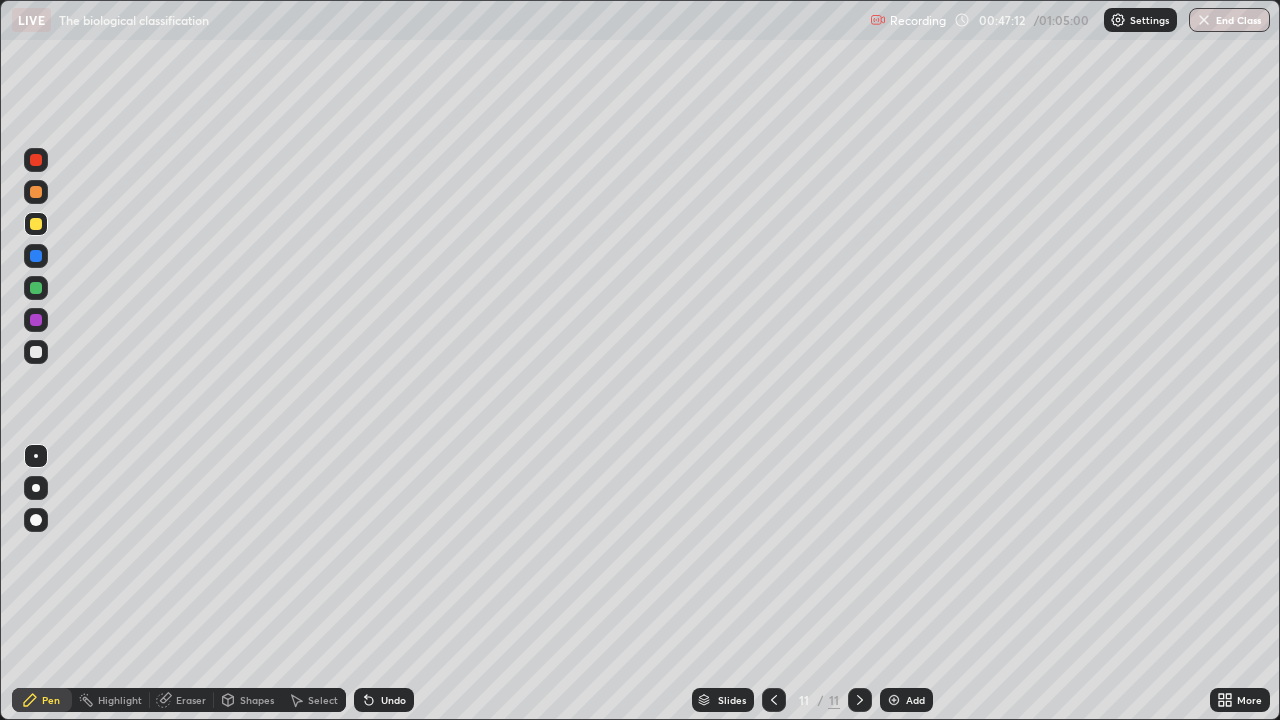 click on "Undo" at bounding box center (393, 700) 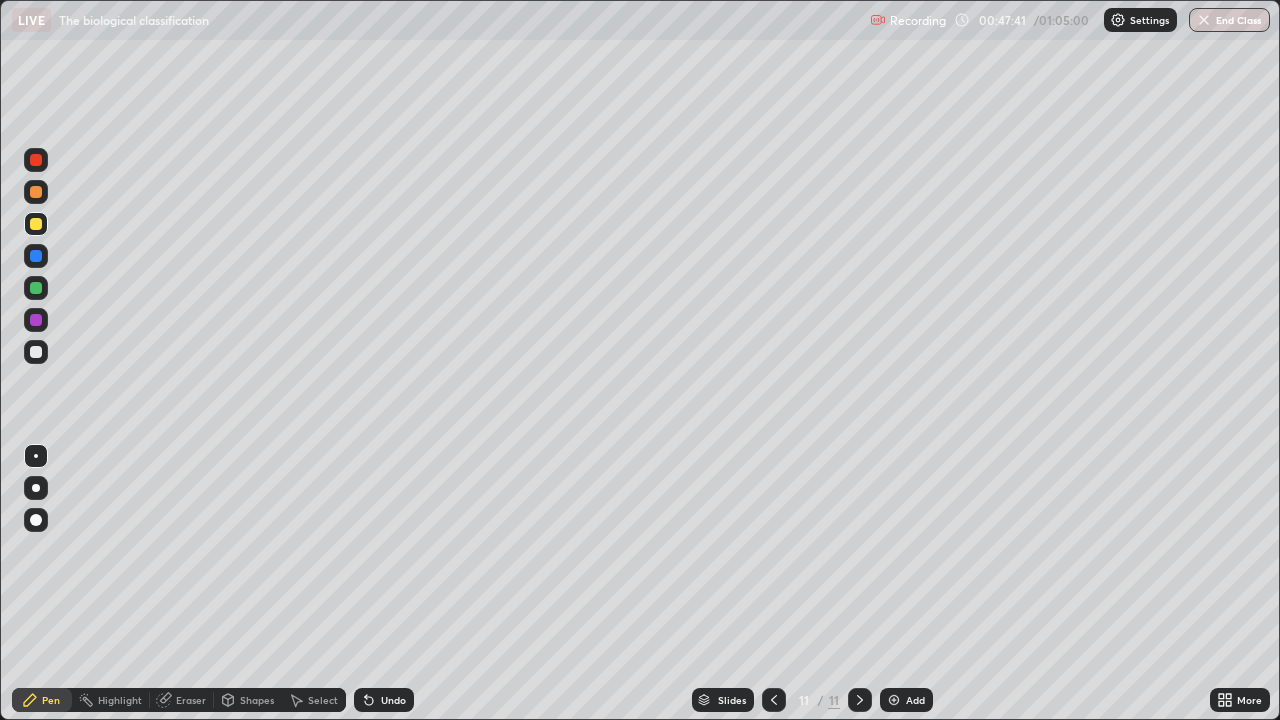 click at bounding box center [36, 352] 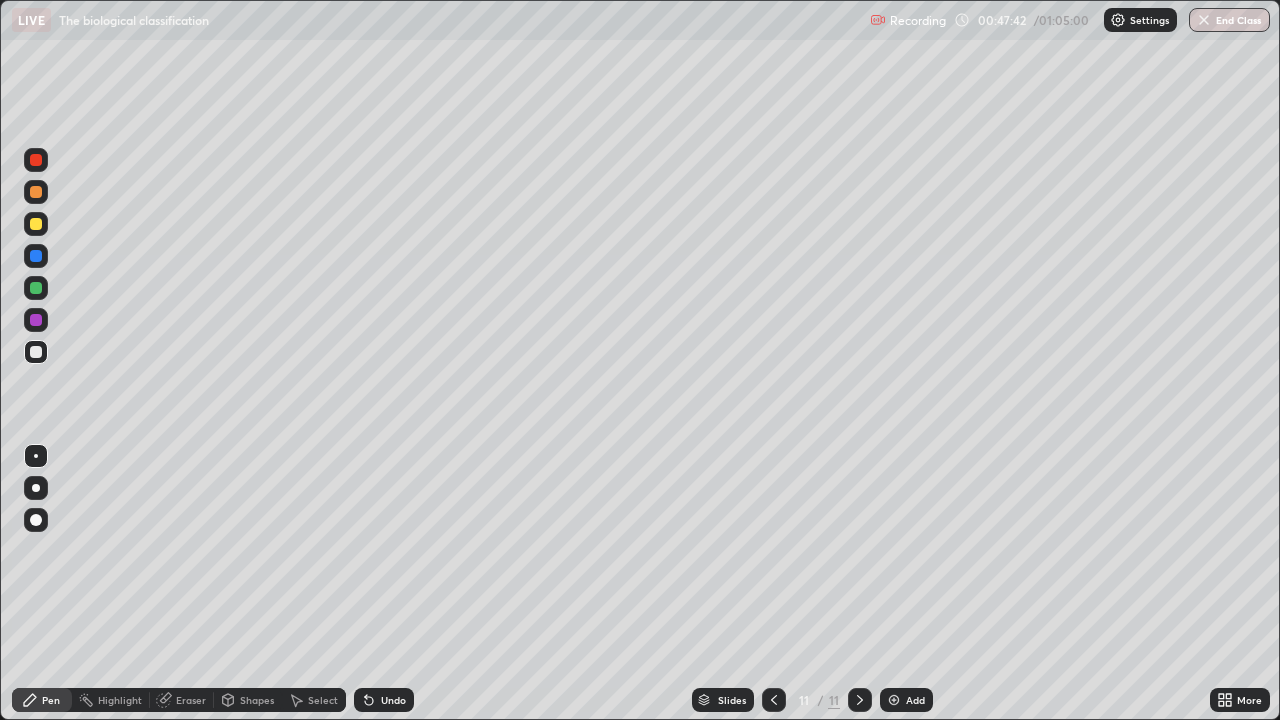 click at bounding box center [36, 192] 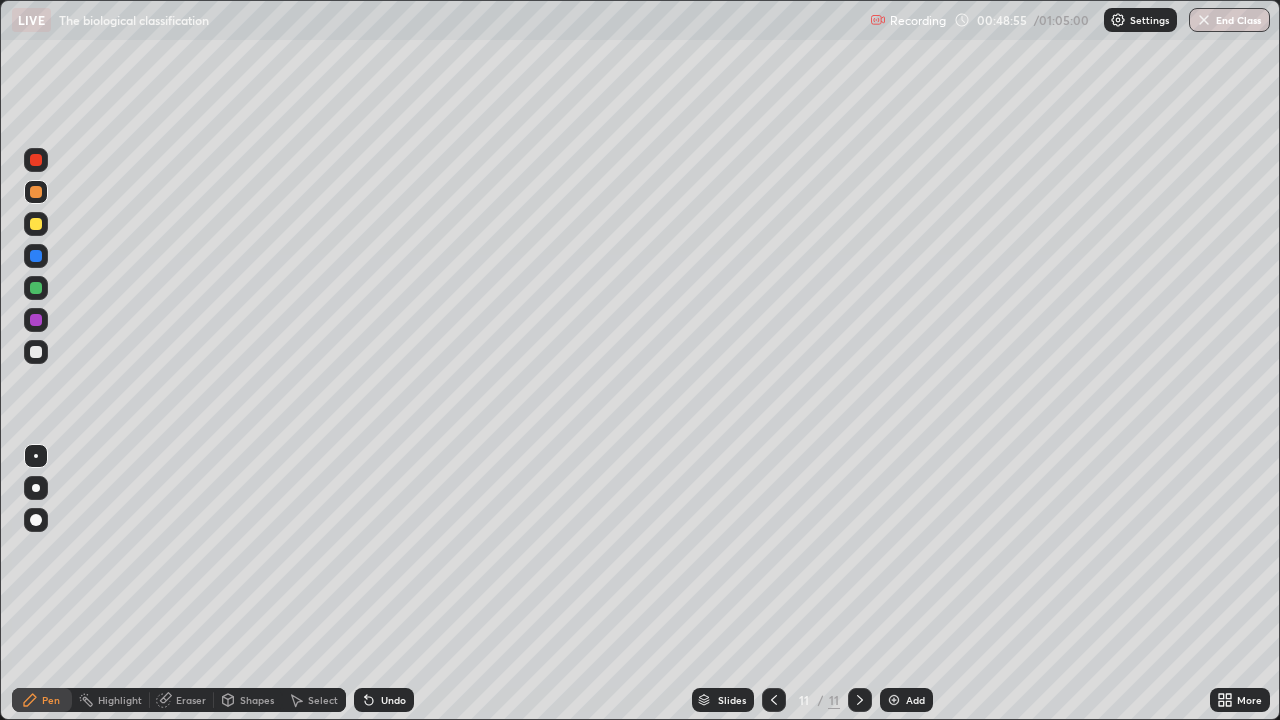 click on "Eraser" at bounding box center (191, 700) 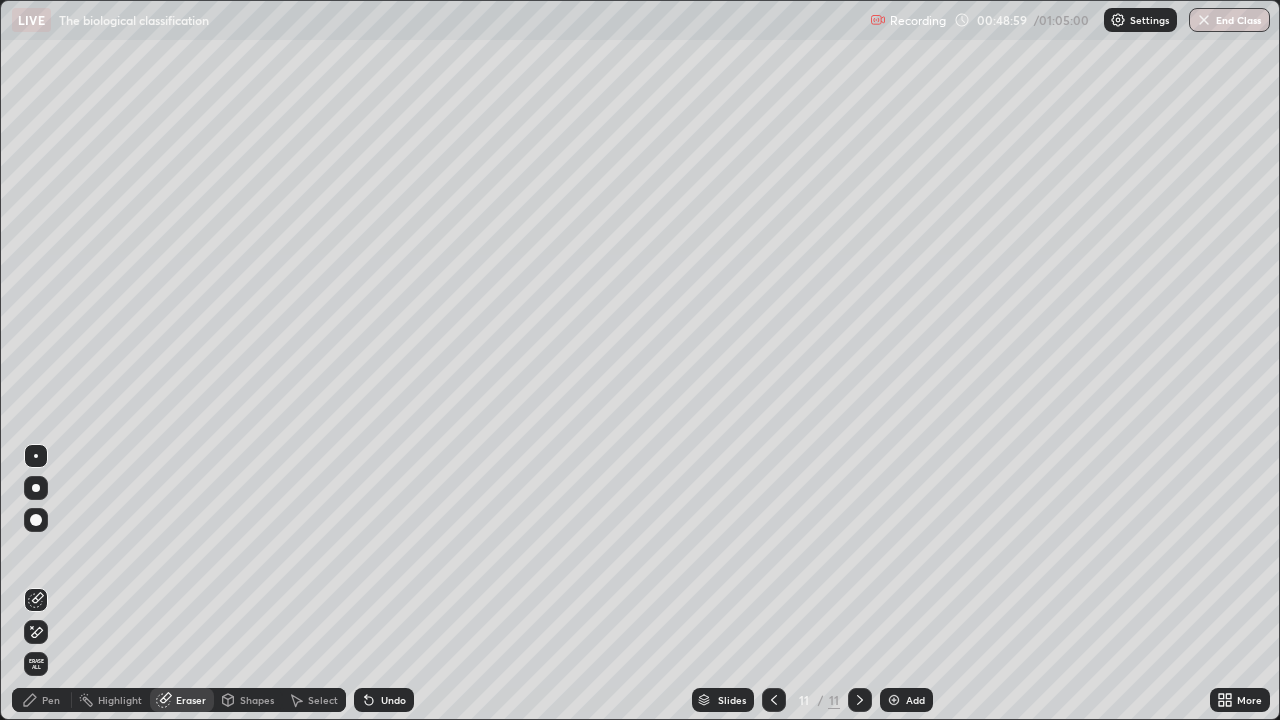 click on "Pen" at bounding box center [42, 700] 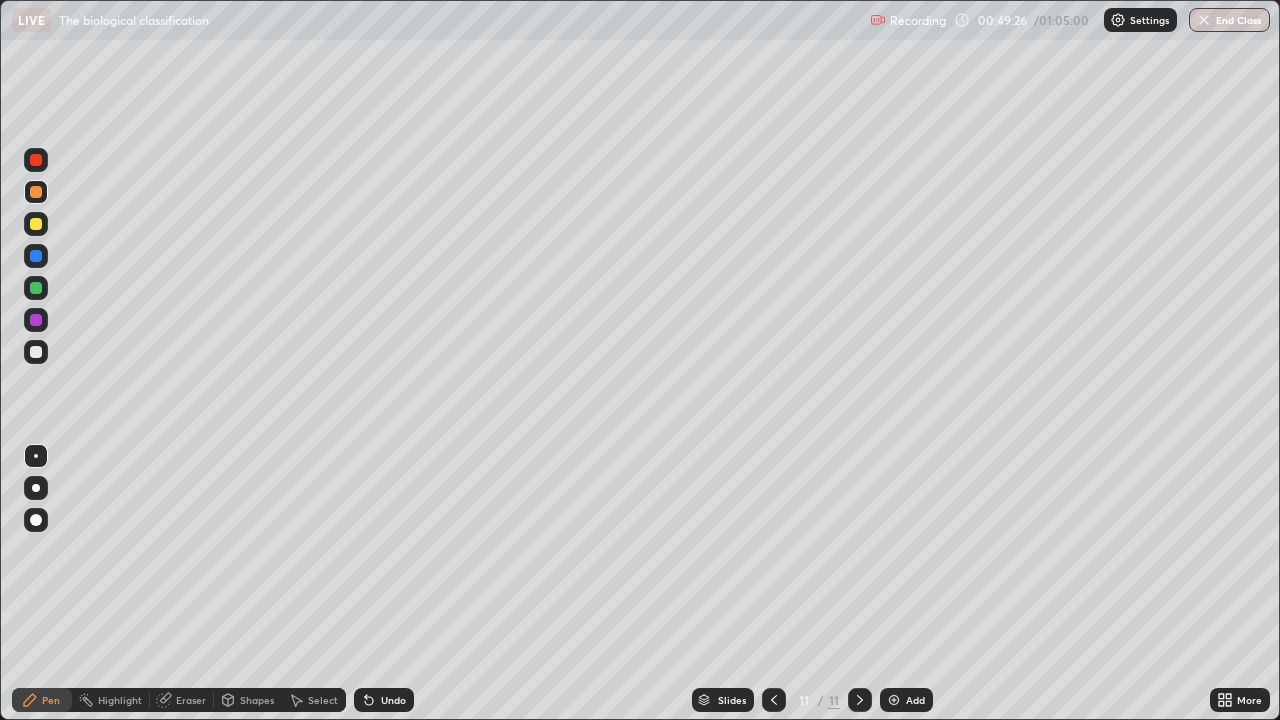 click at bounding box center (36, 224) 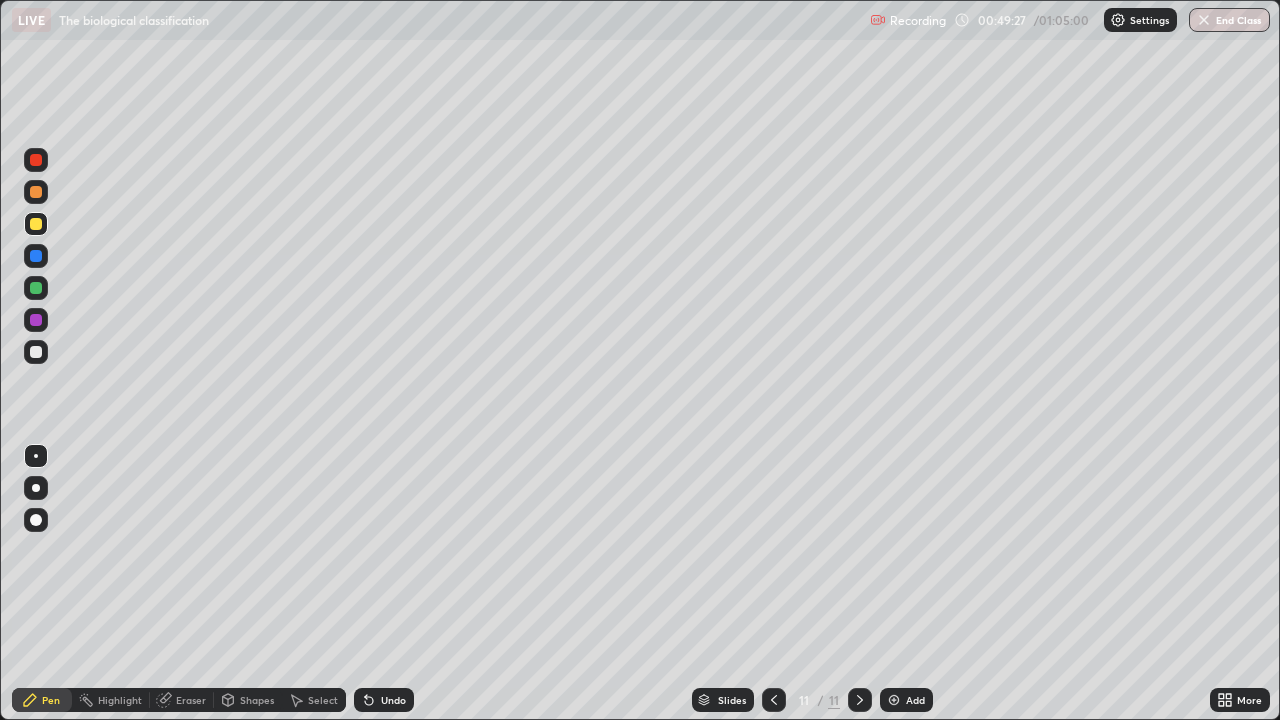 click at bounding box center [36, 288] 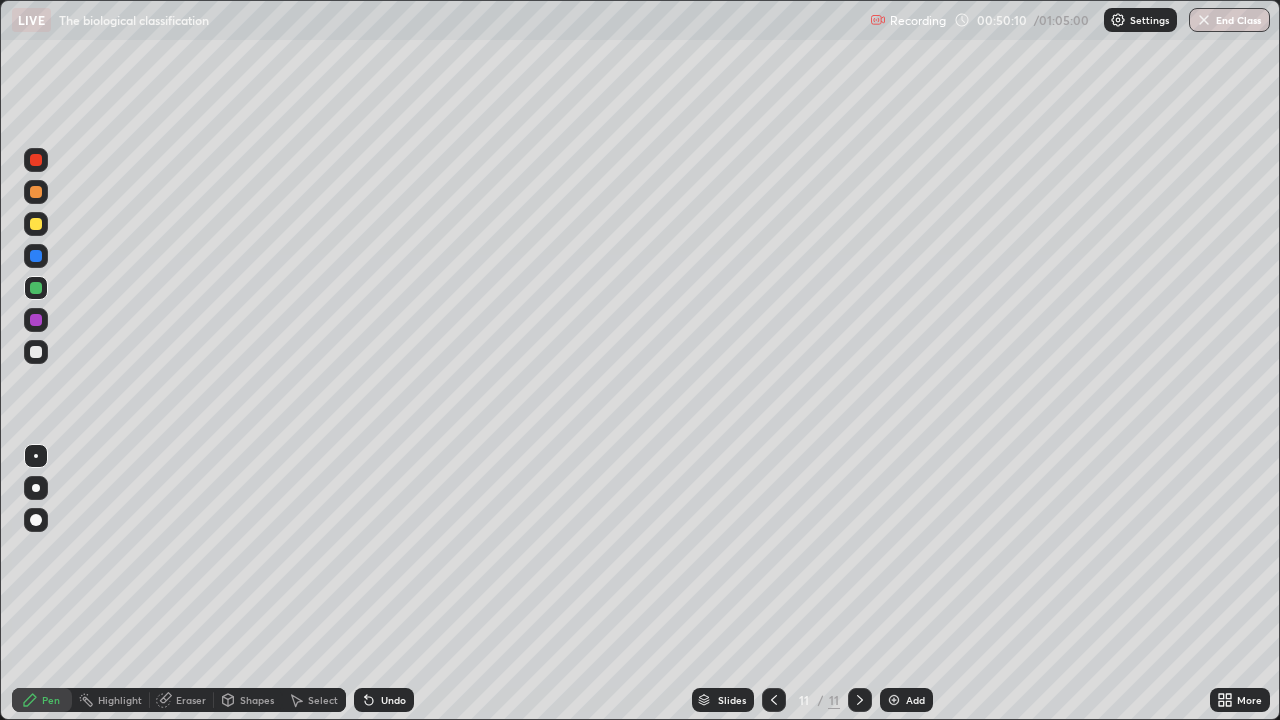 click 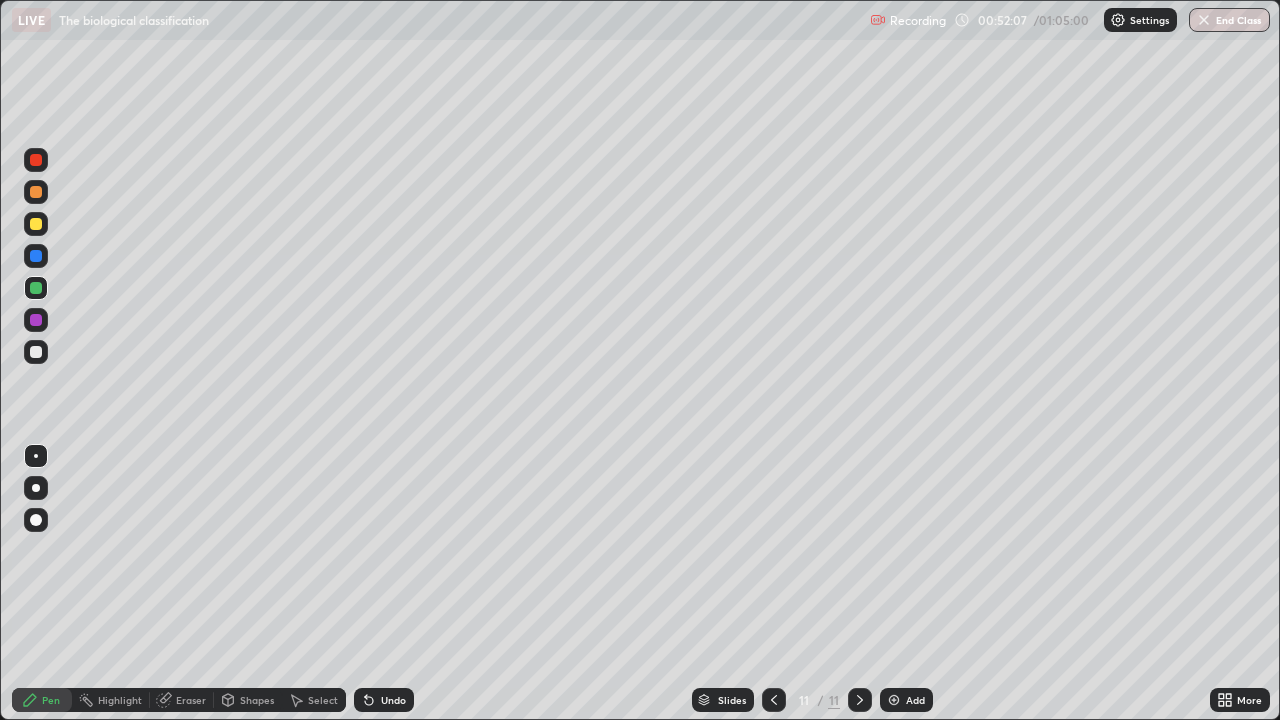 click at bounding box center [894, 700] 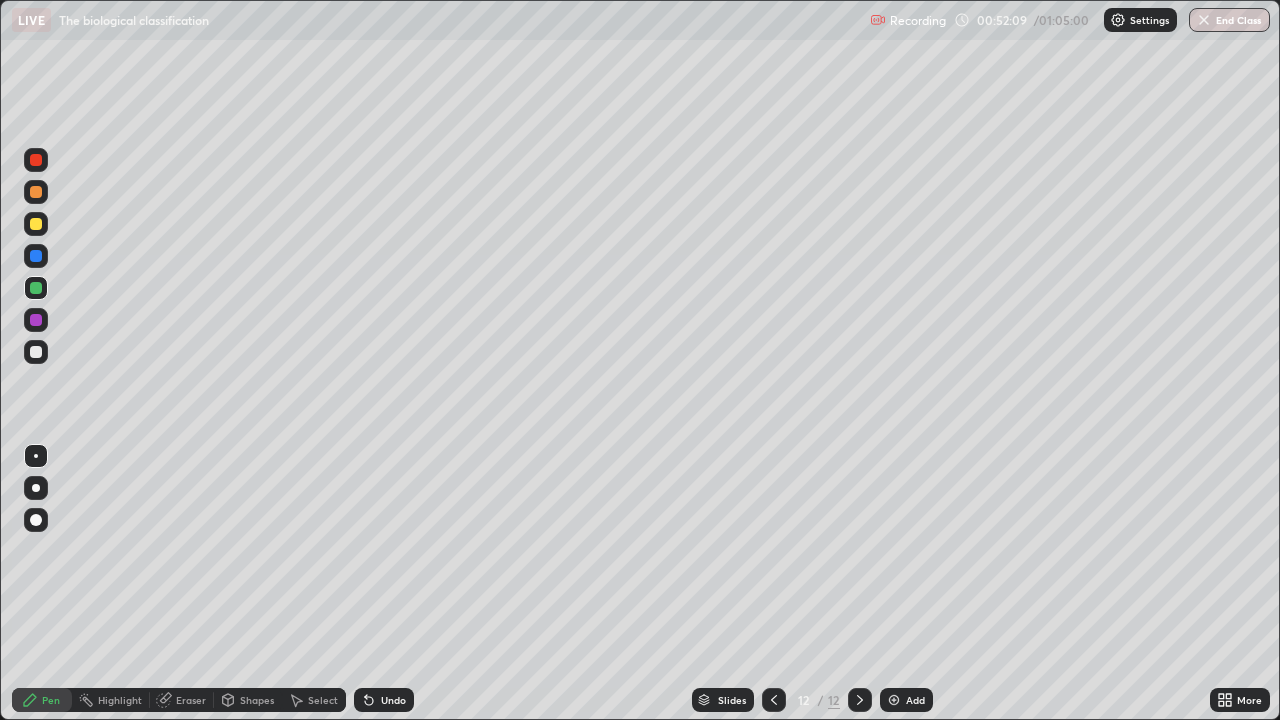click at bounding box center [36, 224] 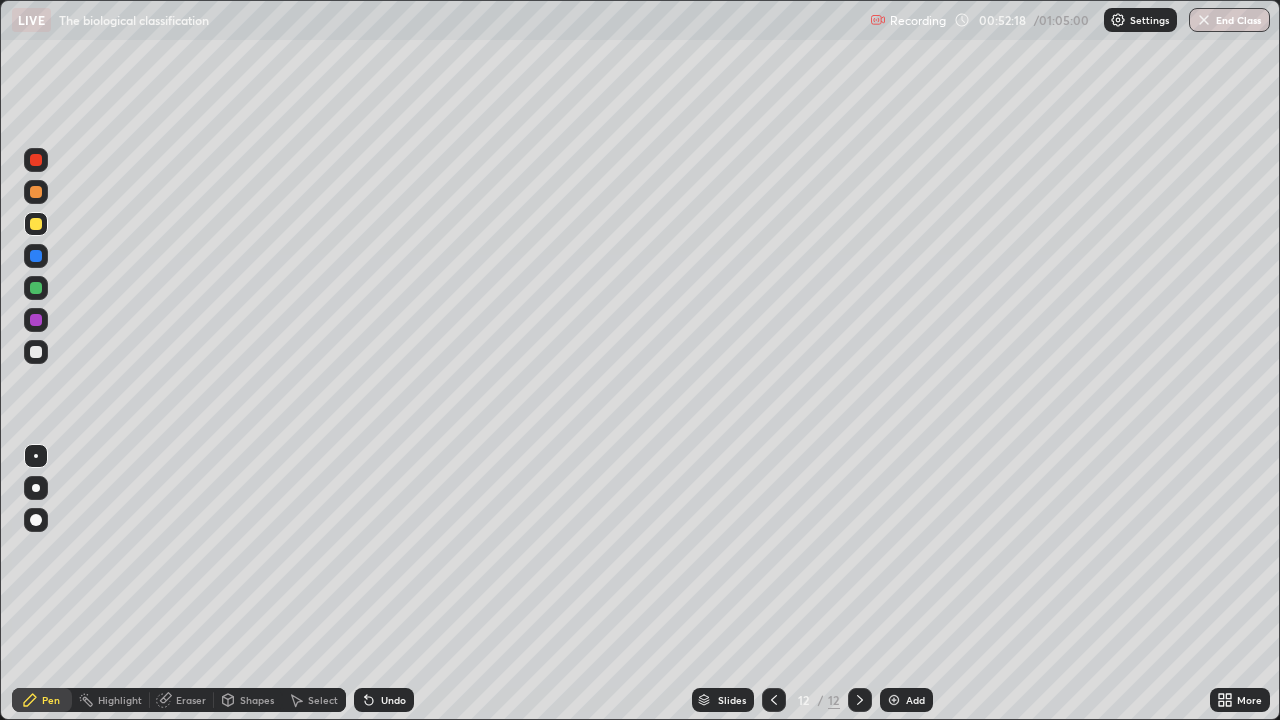 click at bounding box center [36, 352] 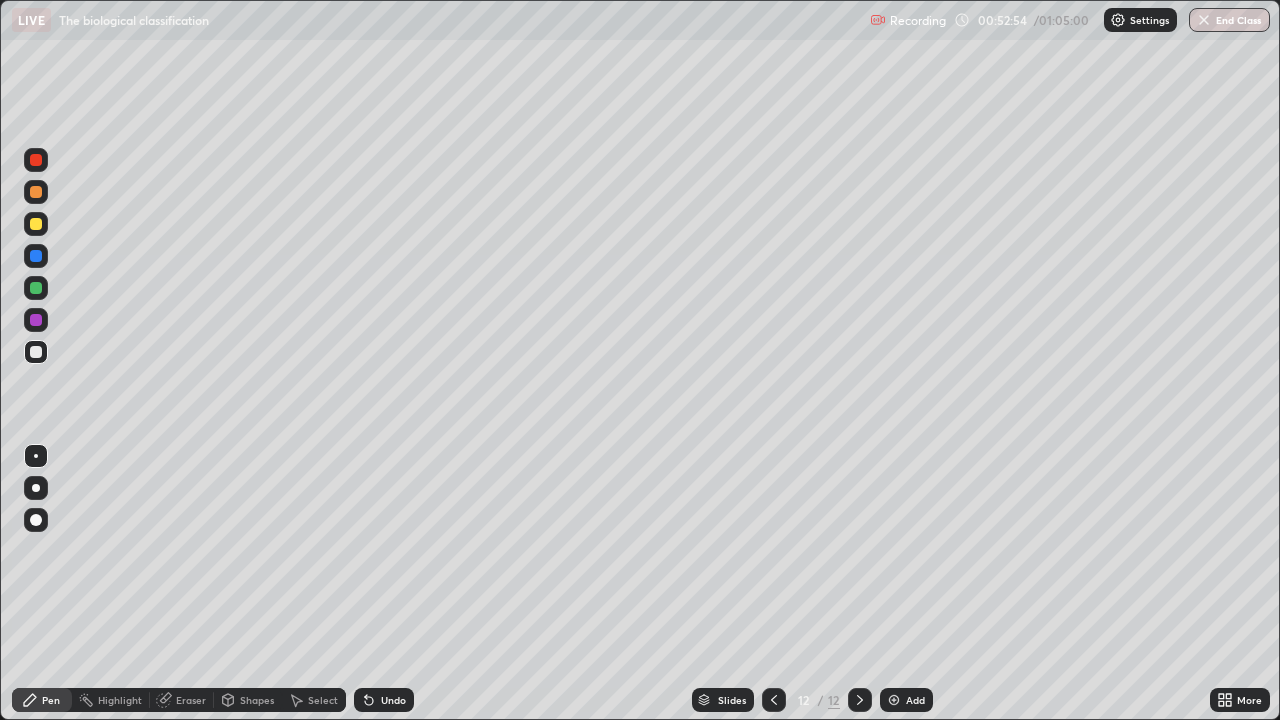 click at bounding box center [36, 224] 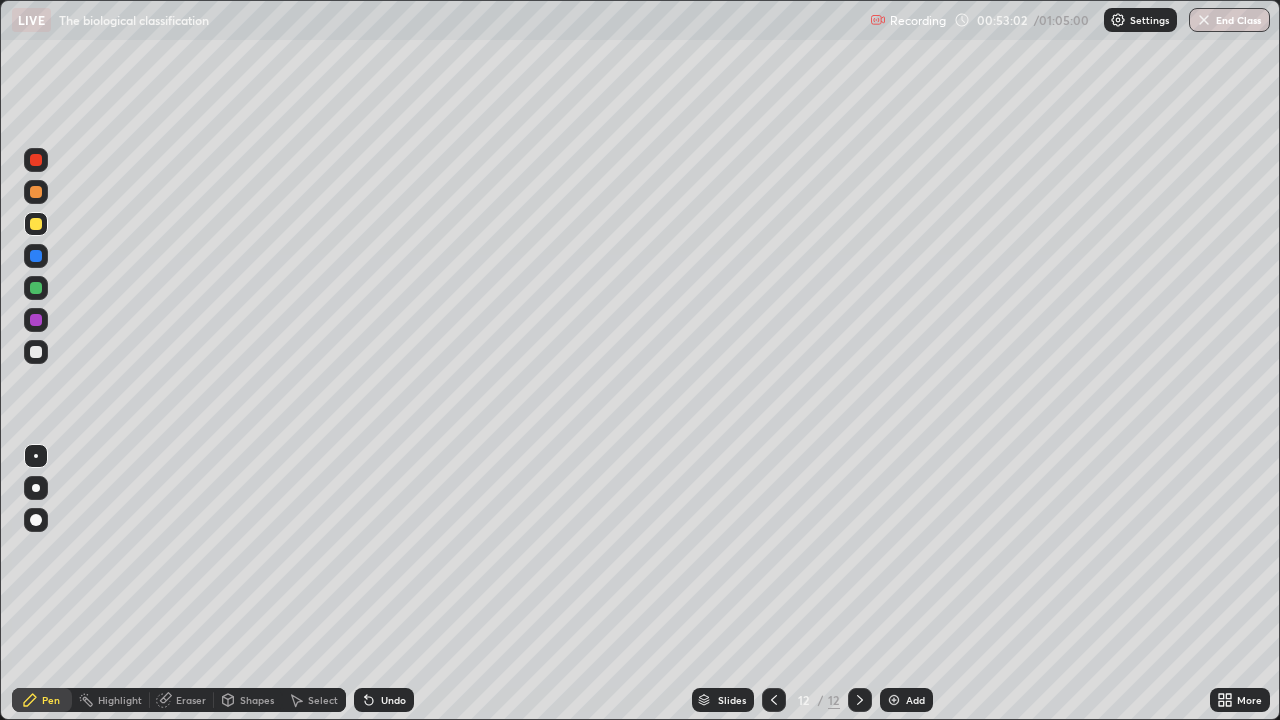 click on "Undo" at bounding box center (384, 700) 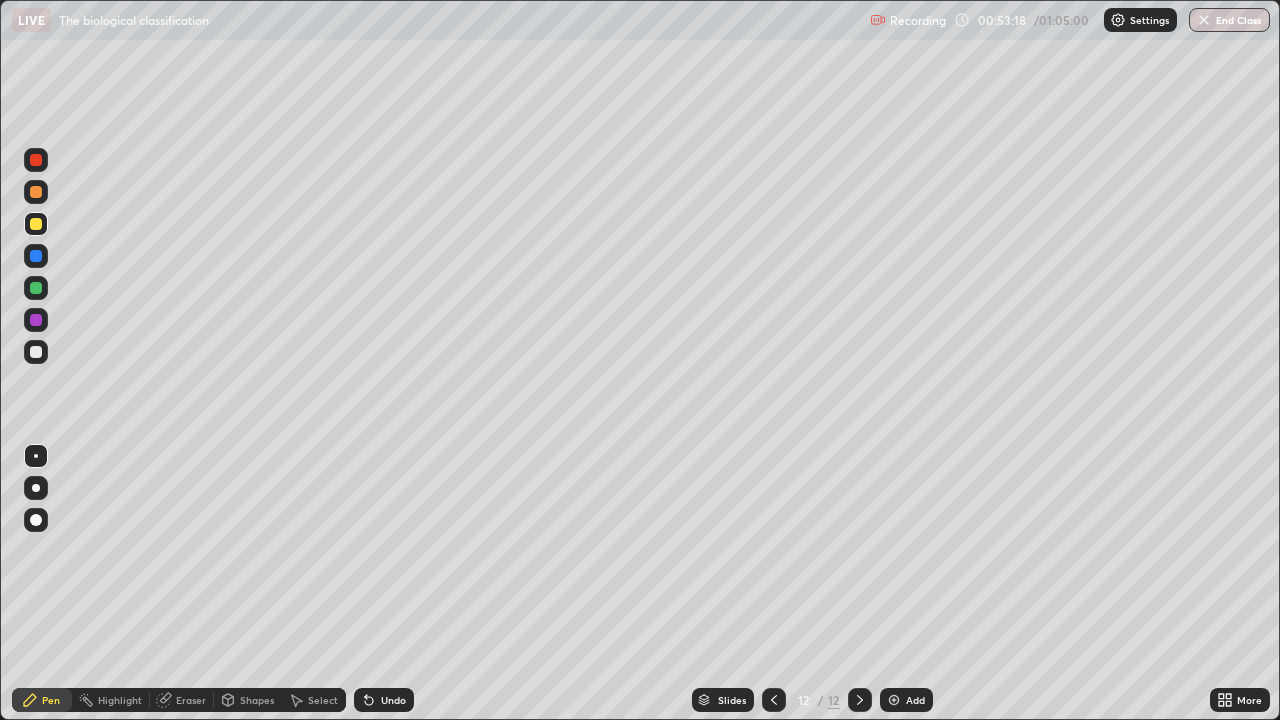 click 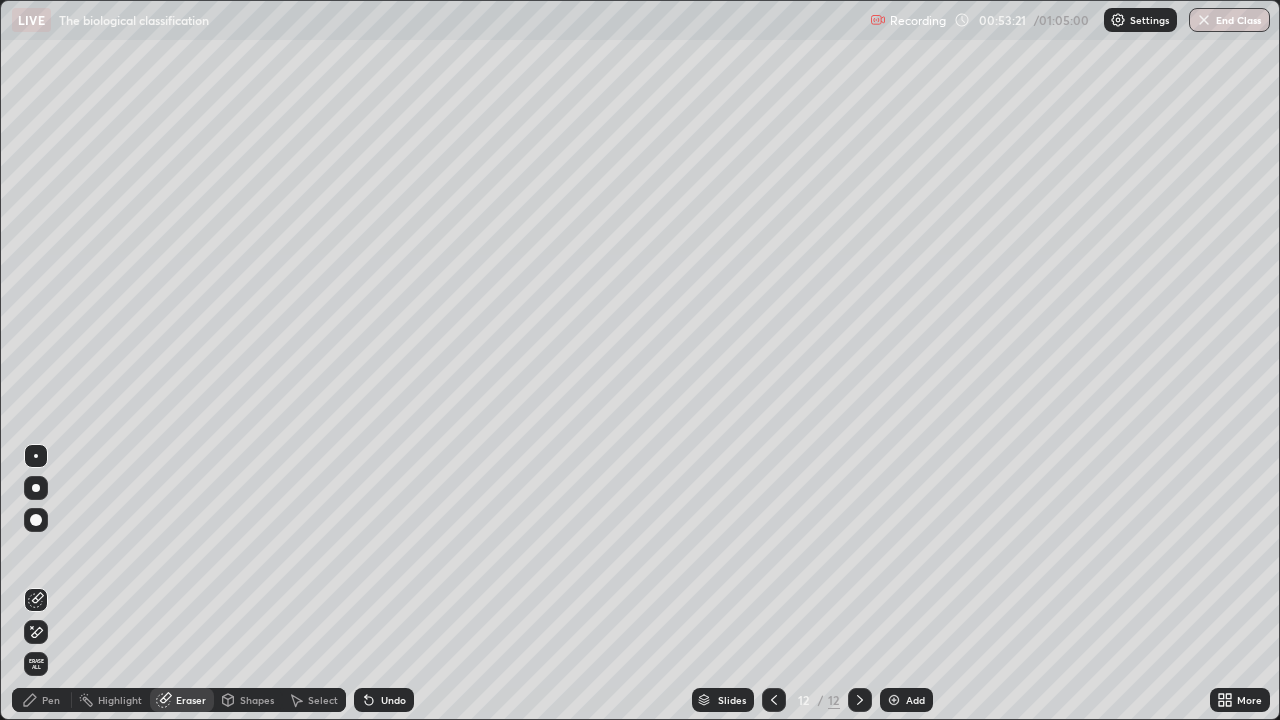 click on "Pen" at bounding box center [51, 700] 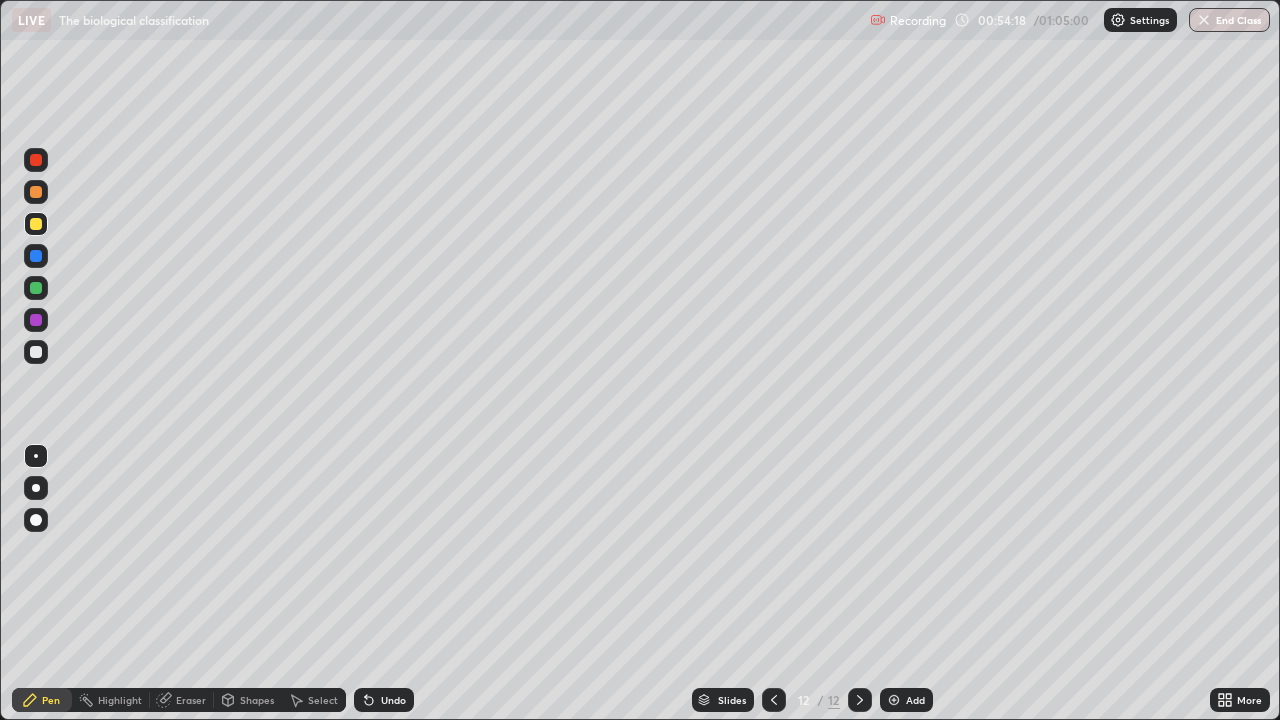 click at bounding box center (36, 352) 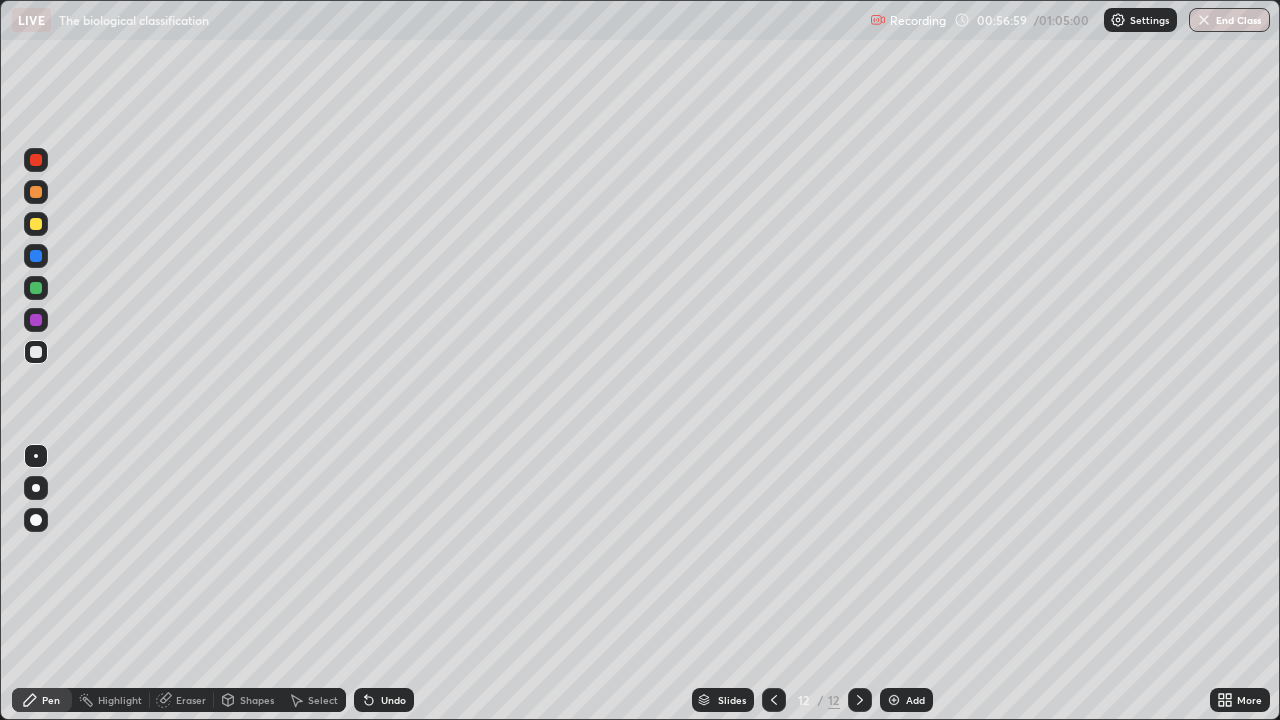 click at bounding box center [894, 700] 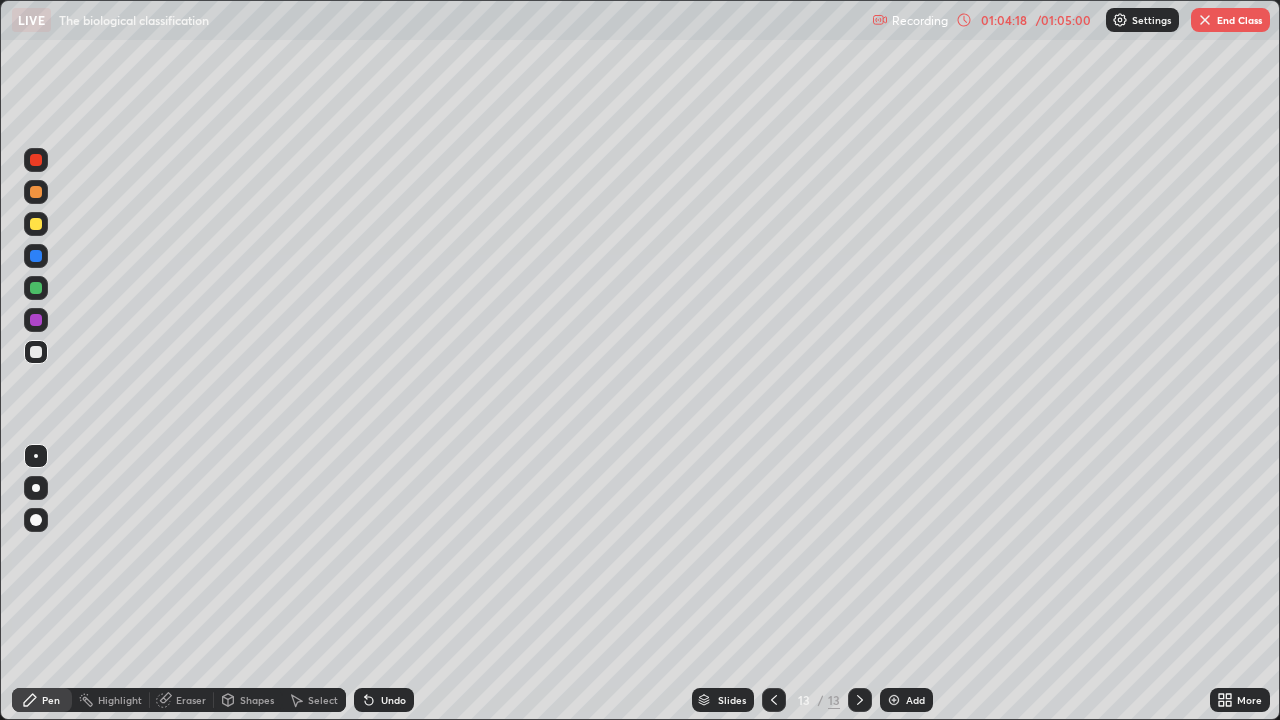 click on "Add" at bounding box center (906, 700) 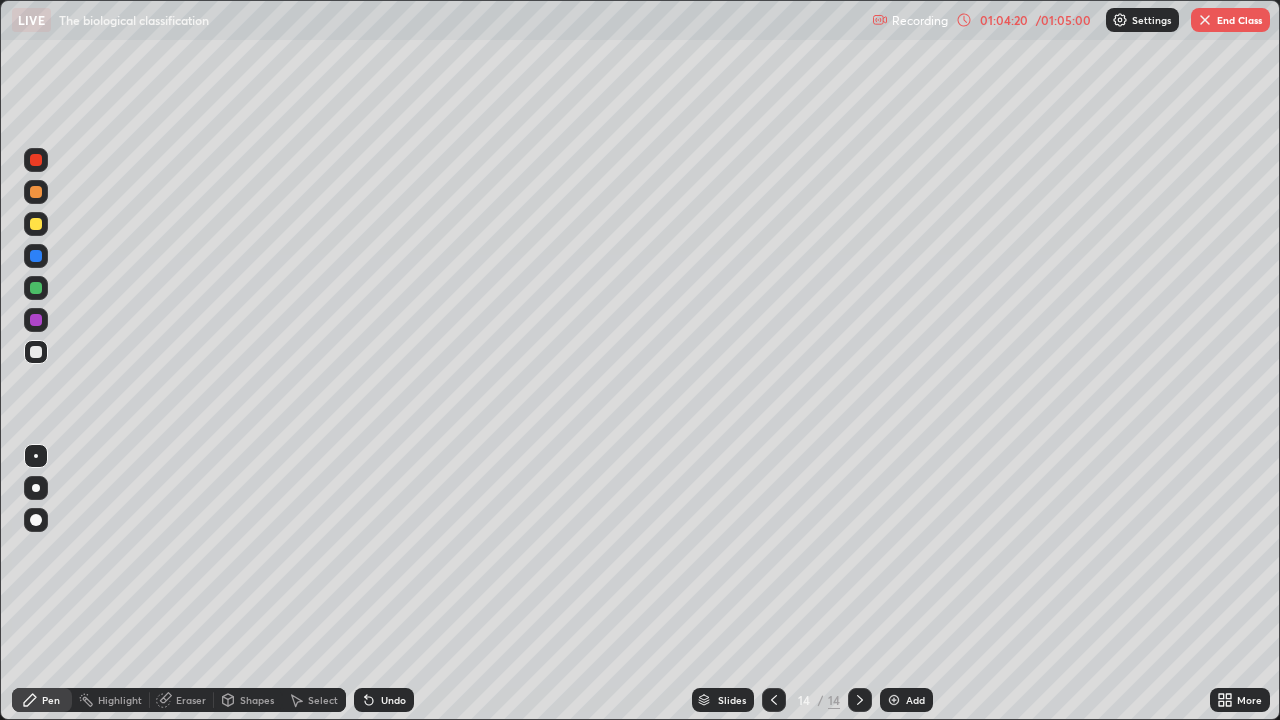 click at bounding box center (36, 224) 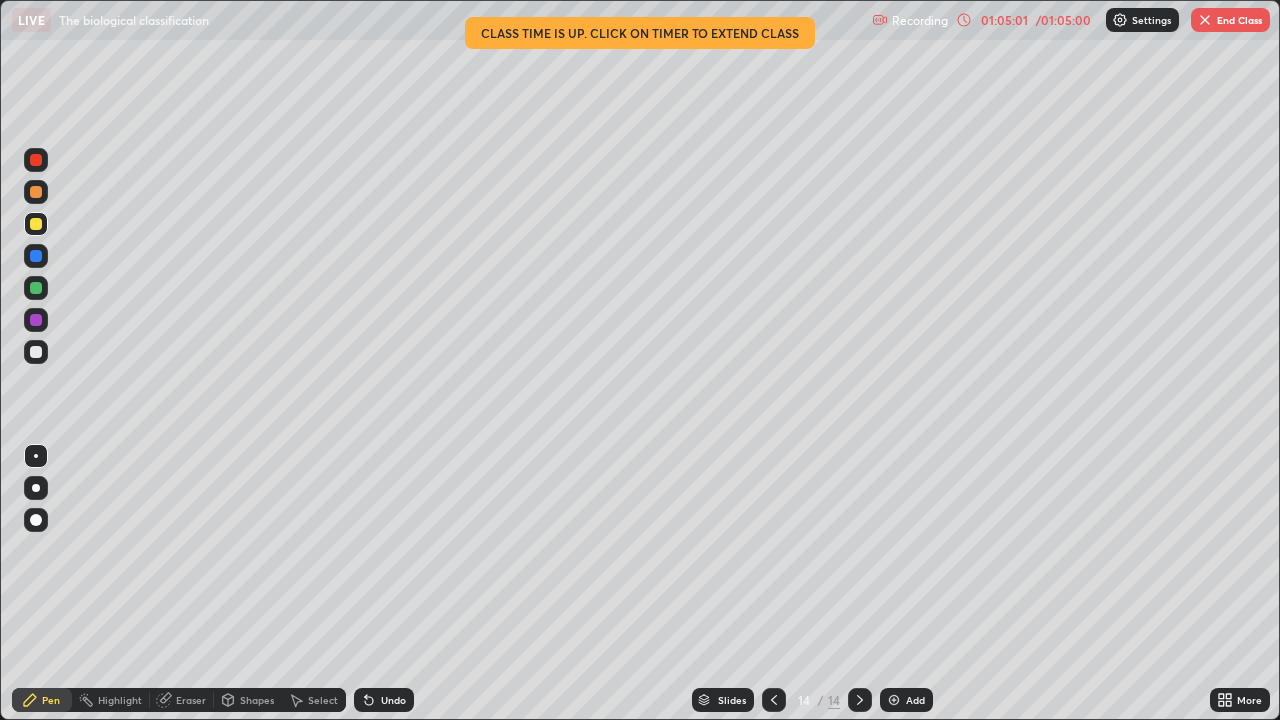 click 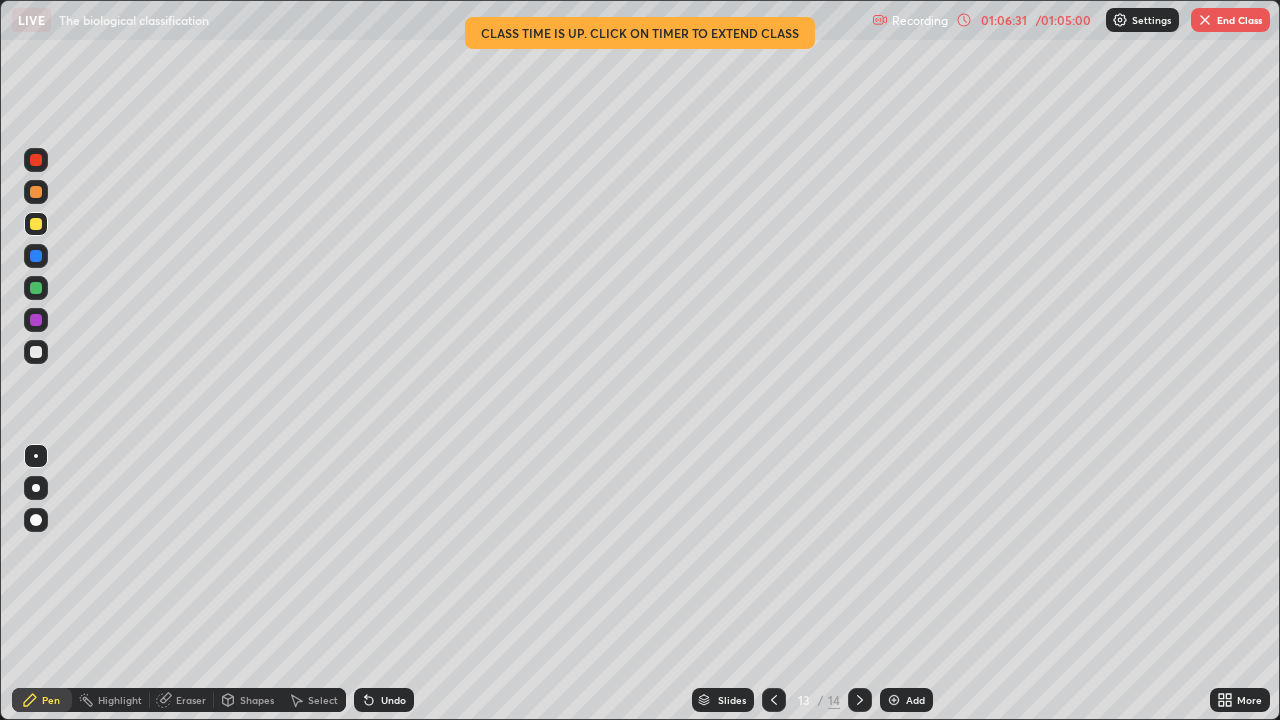 click on "End Class" at bounding box center (1230, 20) 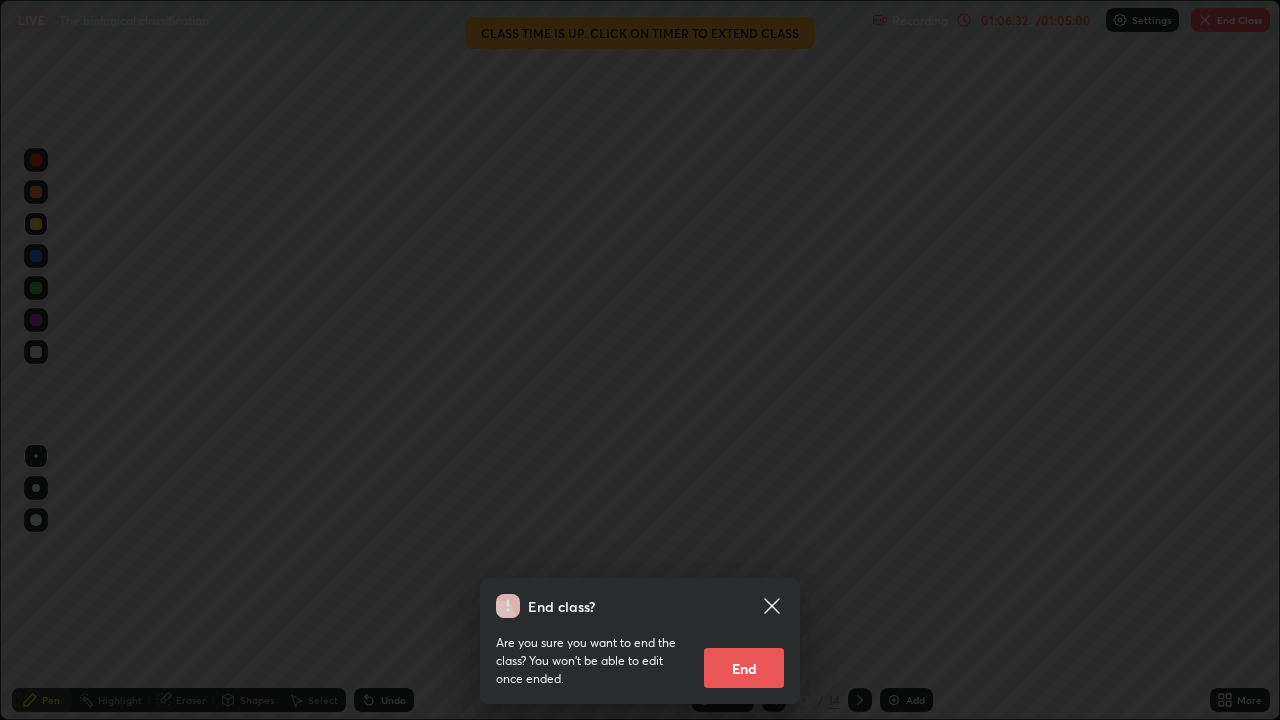click on "End" at bounding box center [744, 668] 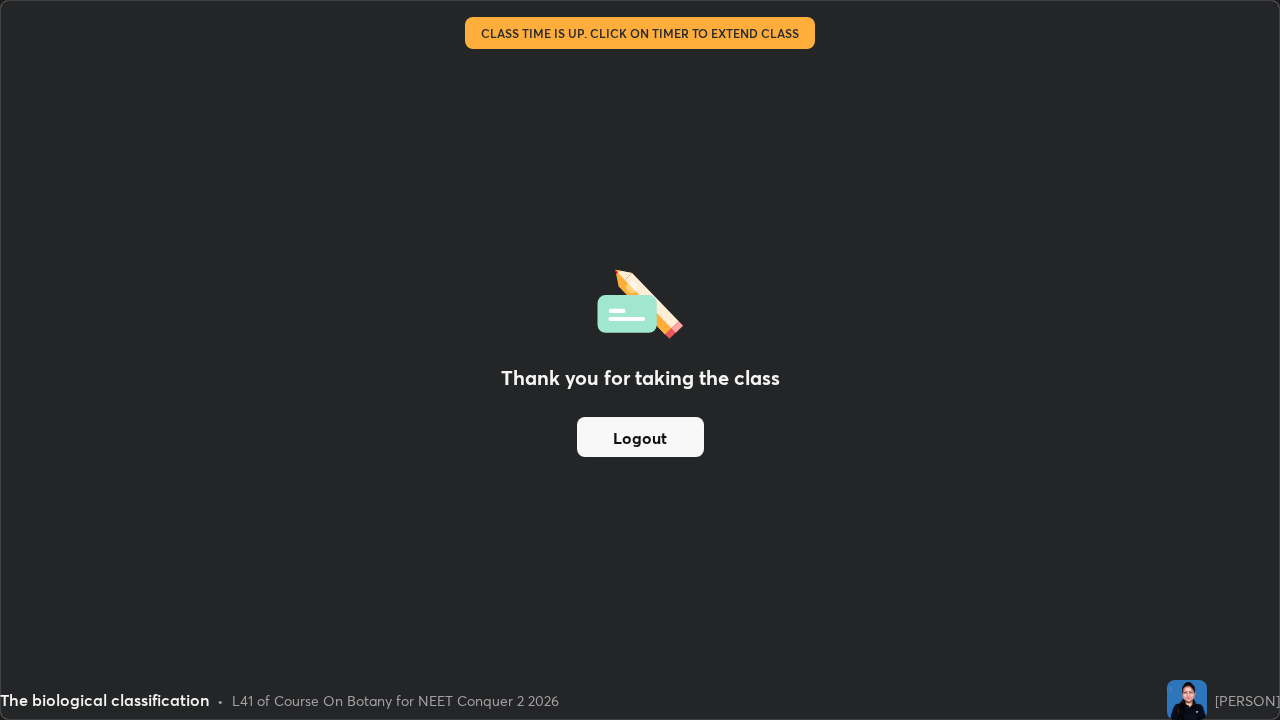 click on "Logout" at bounding box center [640, 437] 